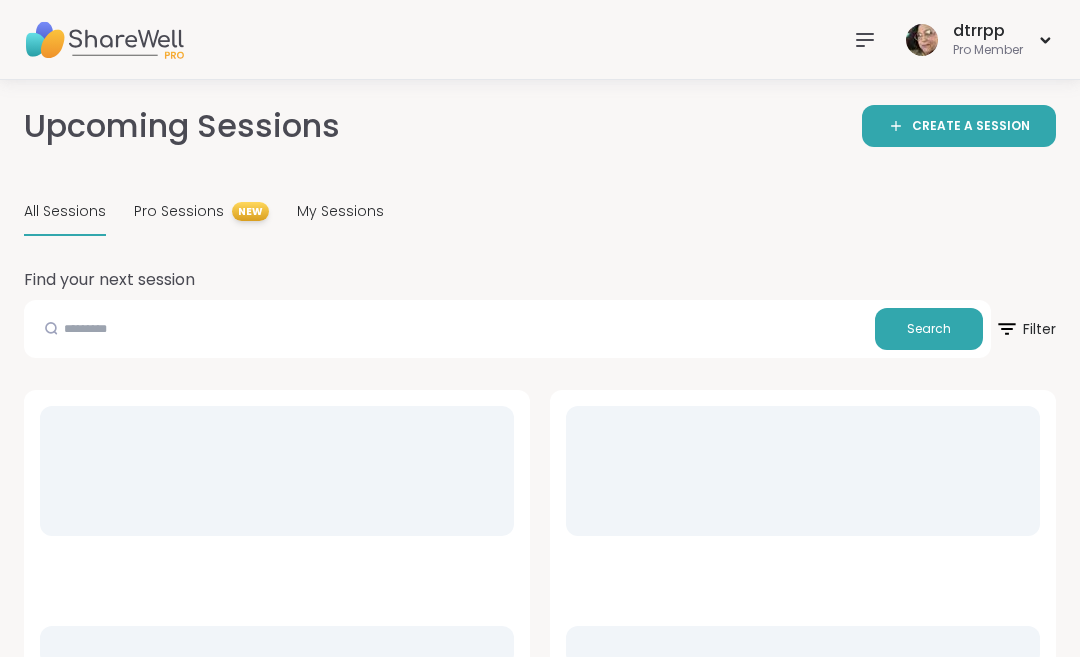 scroll, scrollTop: 0, scrollLeft: 0, axis: both 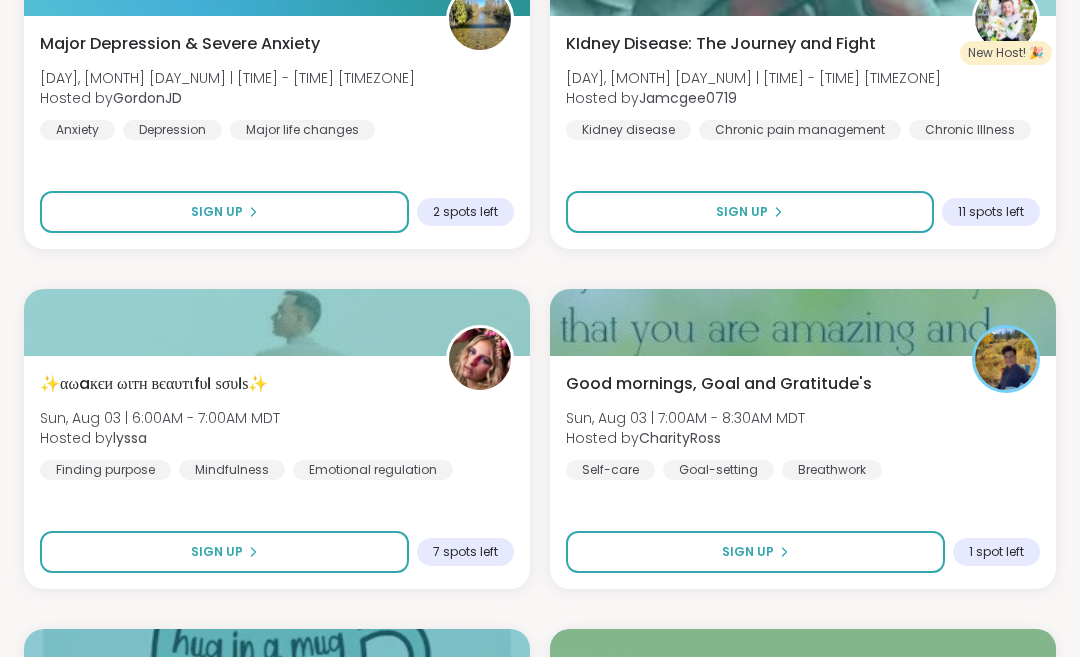 click on "Good mornings, Goal and Gratitude's [DAY], [MONTH] [DAY_NUM] | [TIME] - [TIME] [TIMEZONE] Hosted by [USERNAME] Self-care Goal-setting Breathwork" at bounding box center [803, 426] 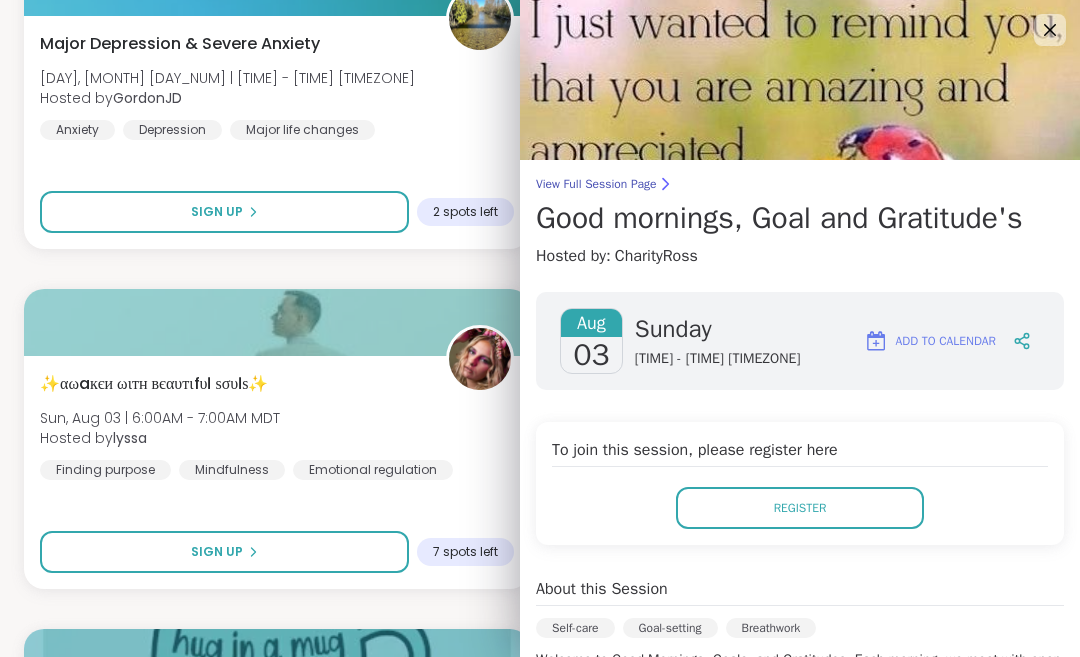 click at bounding box center [800, 80] 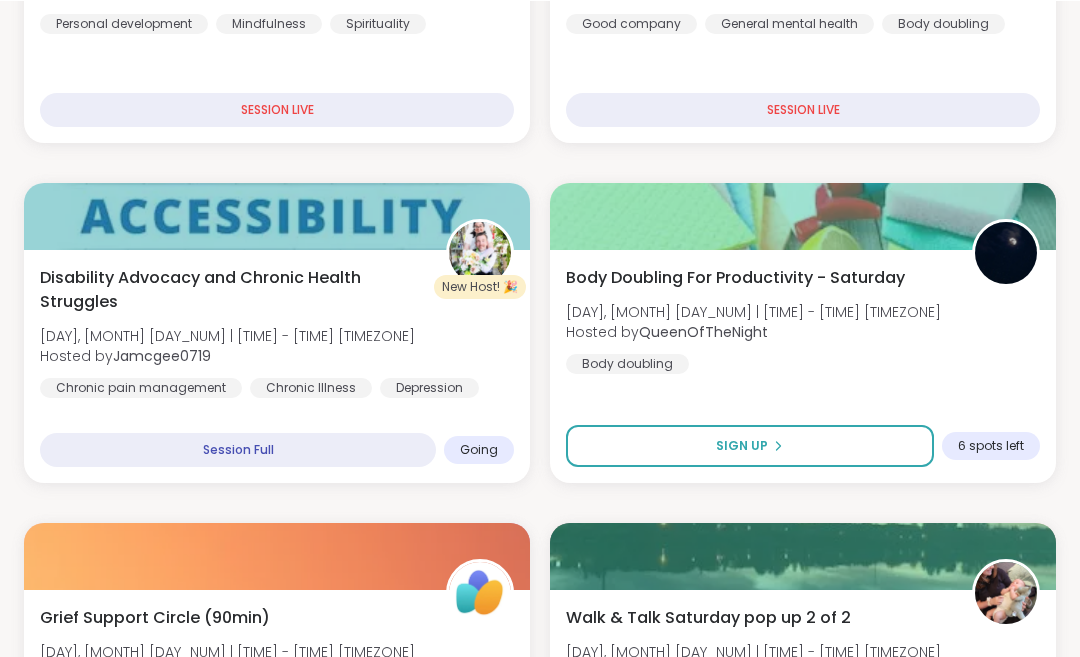 scroll, scrollTop: 547, scrollLeft: 0, axis: vertical 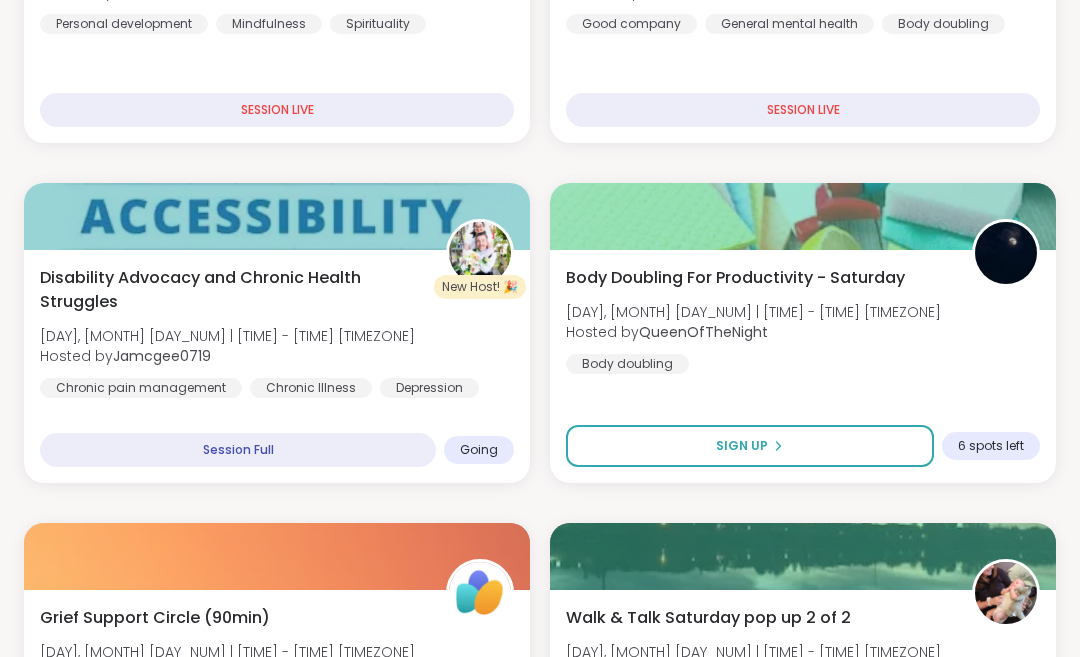 click on "Disability Advocacy and Chronic Health Struggles Sat, Aug 02 | 3:00PM - 4:30PM MDT Hosted by  Jamcgee0719 Chronic pain management Chronic Illness Depression" at bounding box center [277, 332] 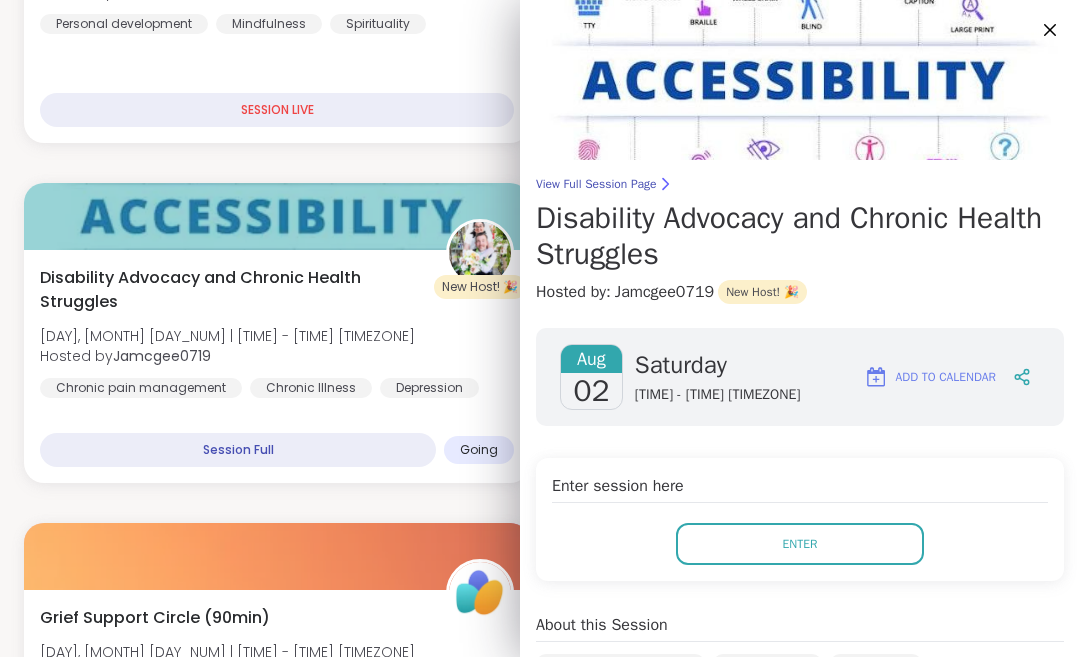 click on "Enter" at bounding box center [800, 544] 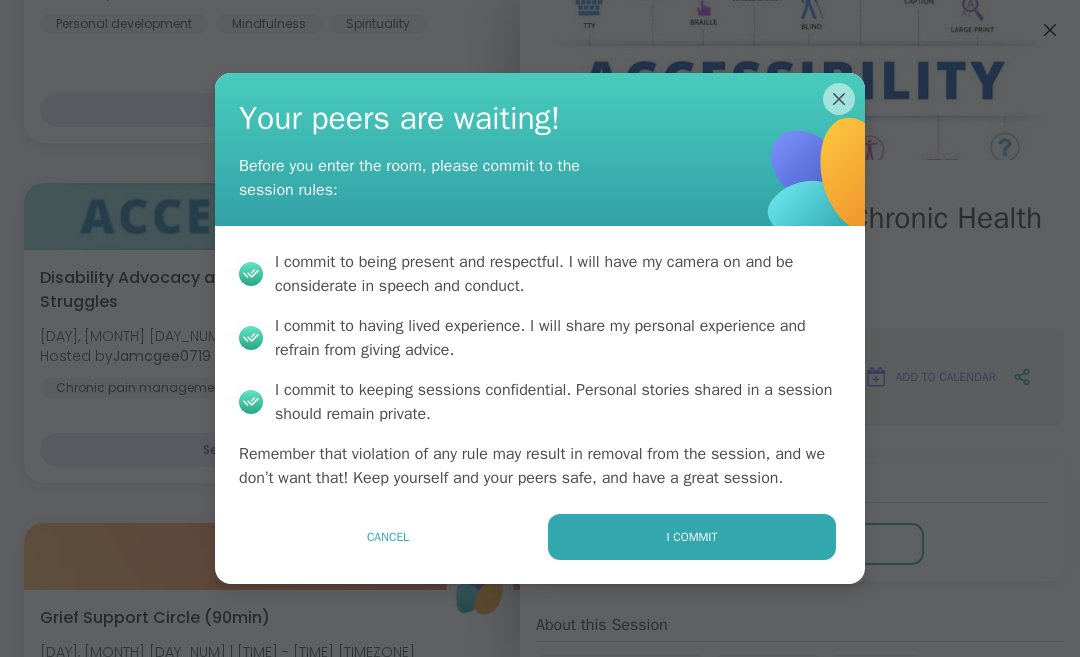 click on "I commit" at bounding box center (692, 537) 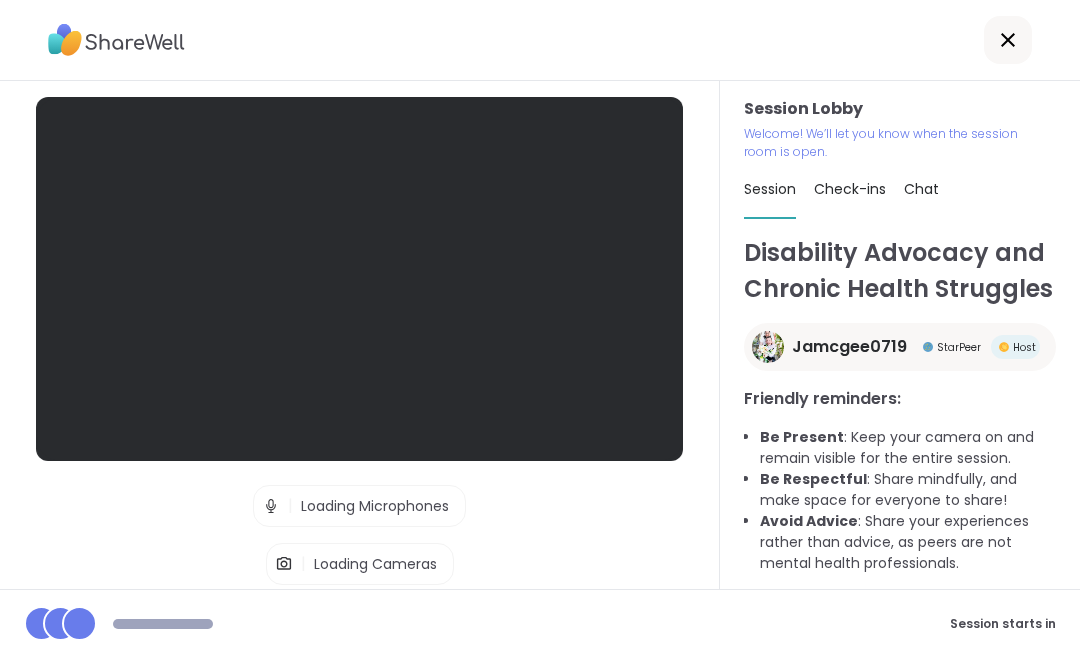 scroll, scrollTop: 98, scrollLeft: 0, axis: vertical 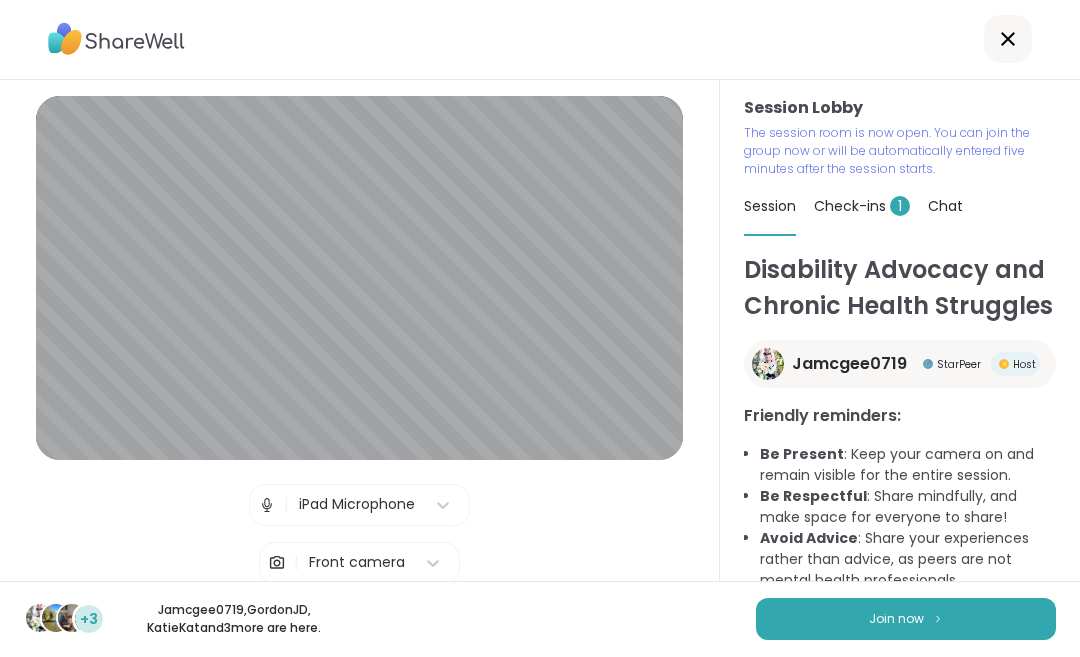click on "Join now" at bounding box center (906, 620) 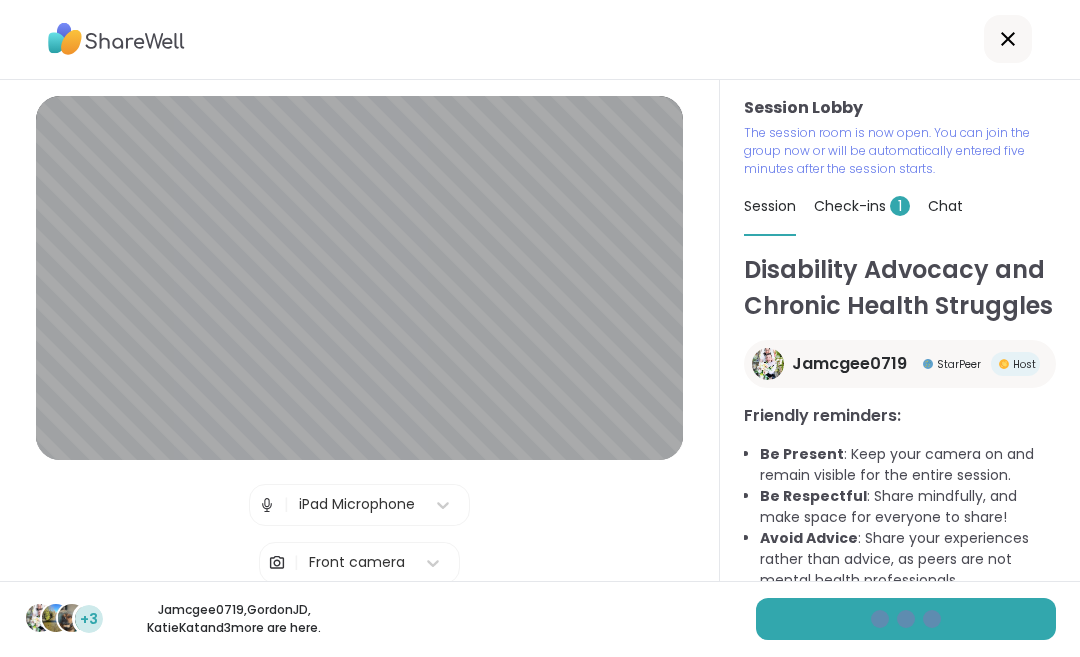 scroll, scrollTop: 0, scrollLeft: 0, axis: both 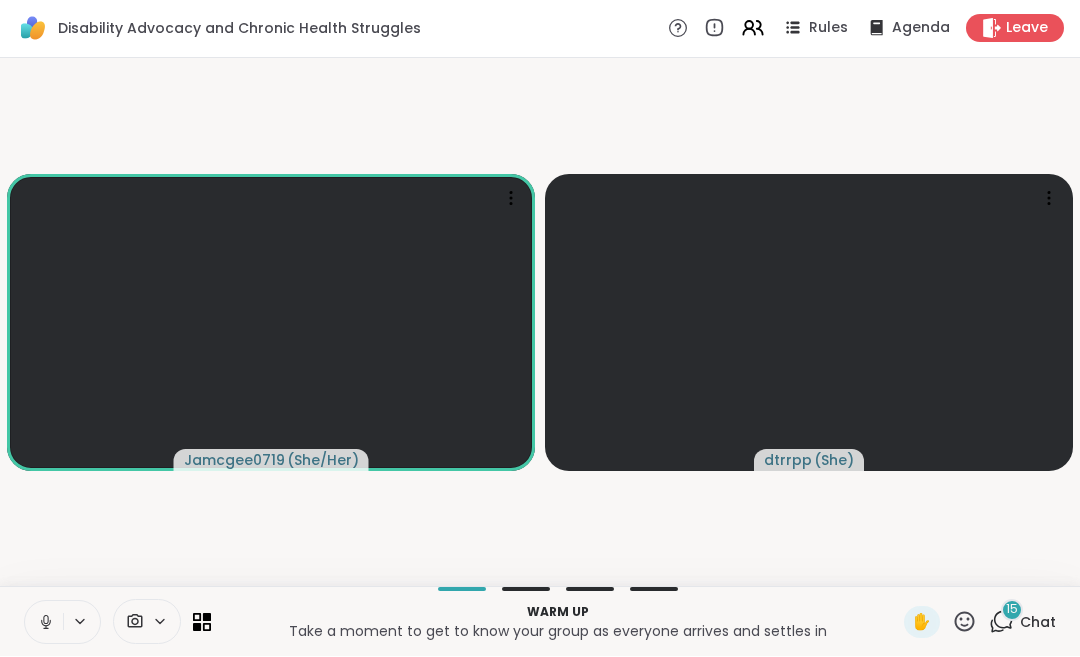 click on "Warm up Take a moment to get to know your group as everyone arrives and settles in ✋ 15 Chat" at bounding box center [540, 622] 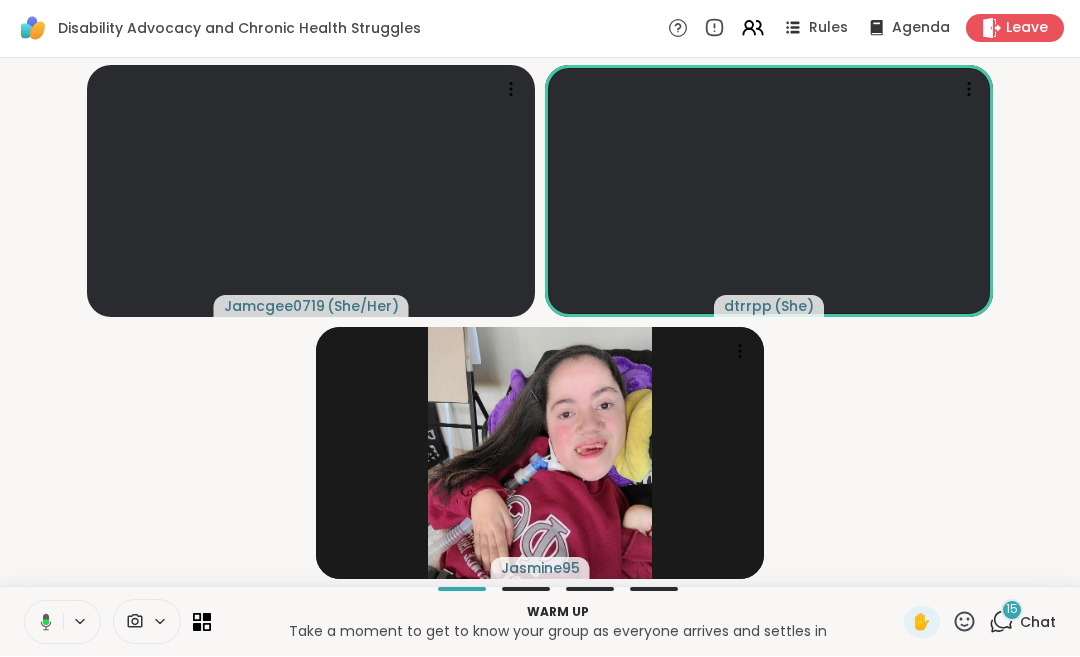 click on "15" at bounding box center [1012, 610] 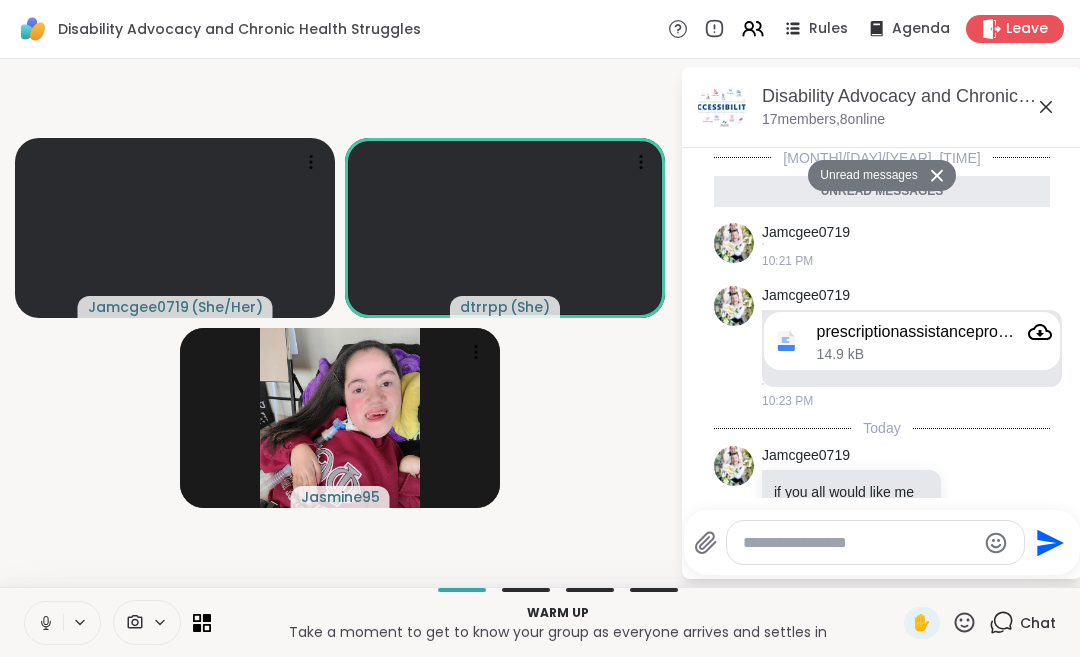 scroll, scrollTop: 2588, scrollLeft: 0, axis: vertical 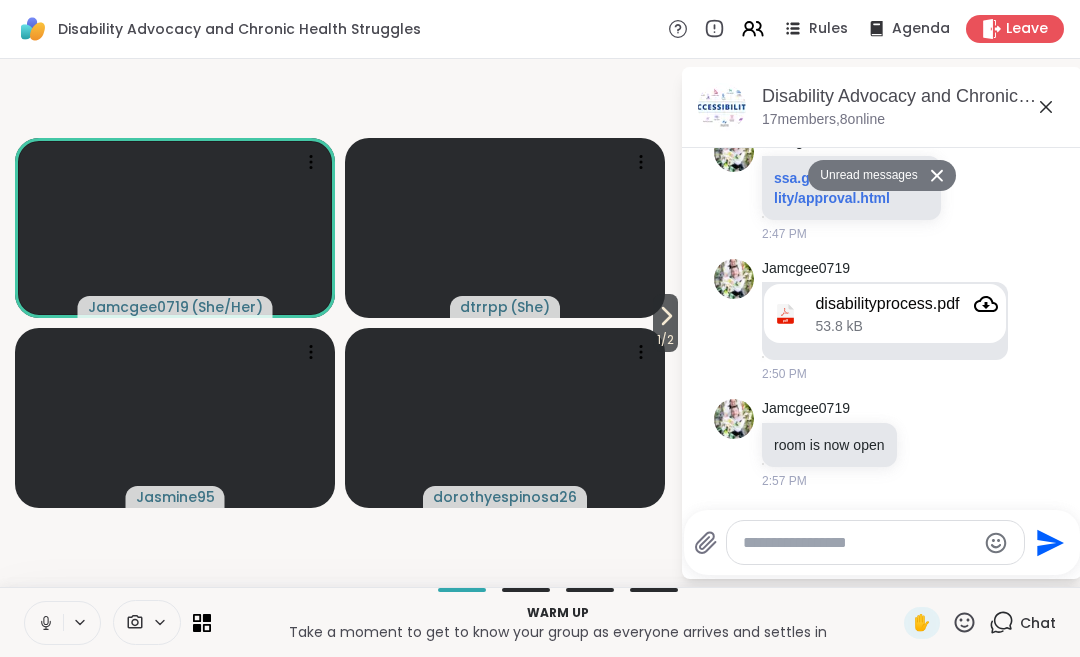 click on "1  /  2" at bounding box center (665, 340) 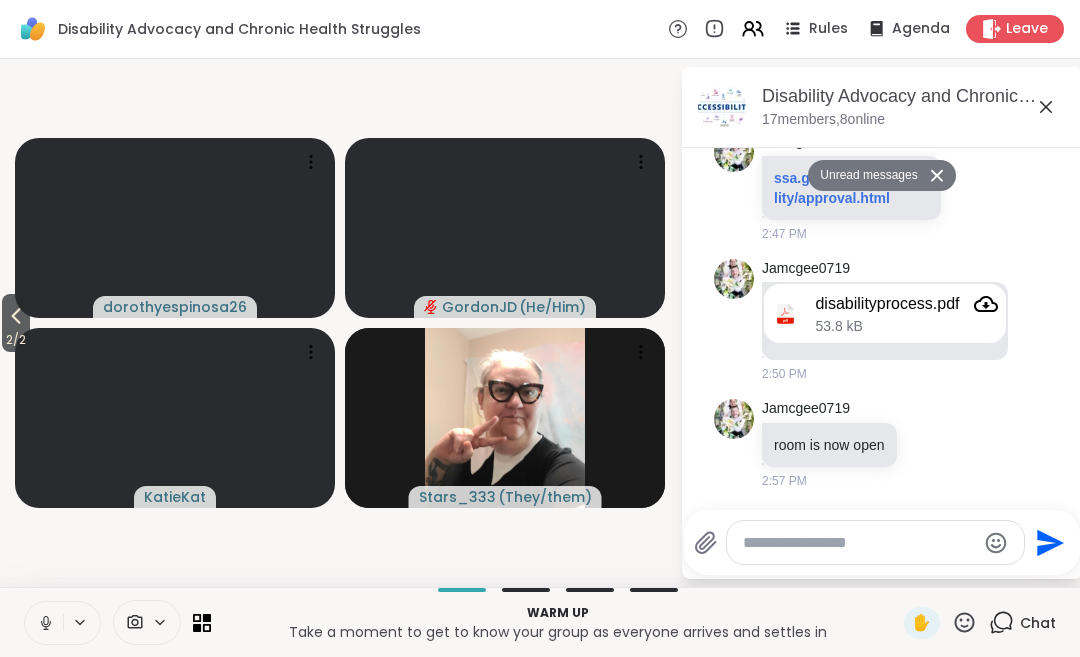 click on "2  /  2" at bounding box center [16, 323] 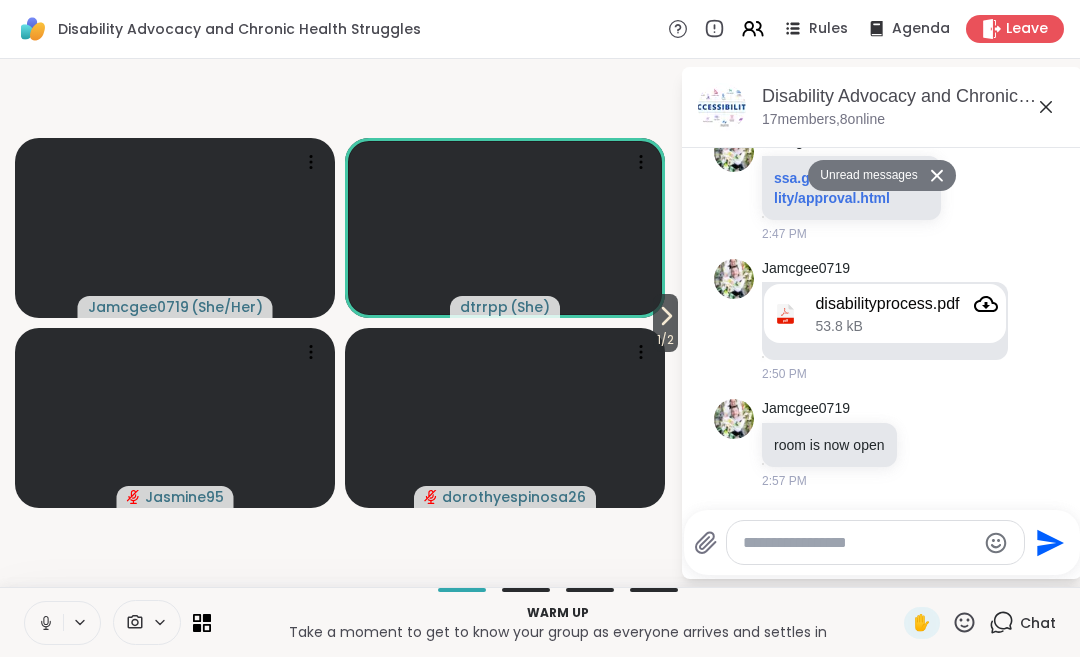 click 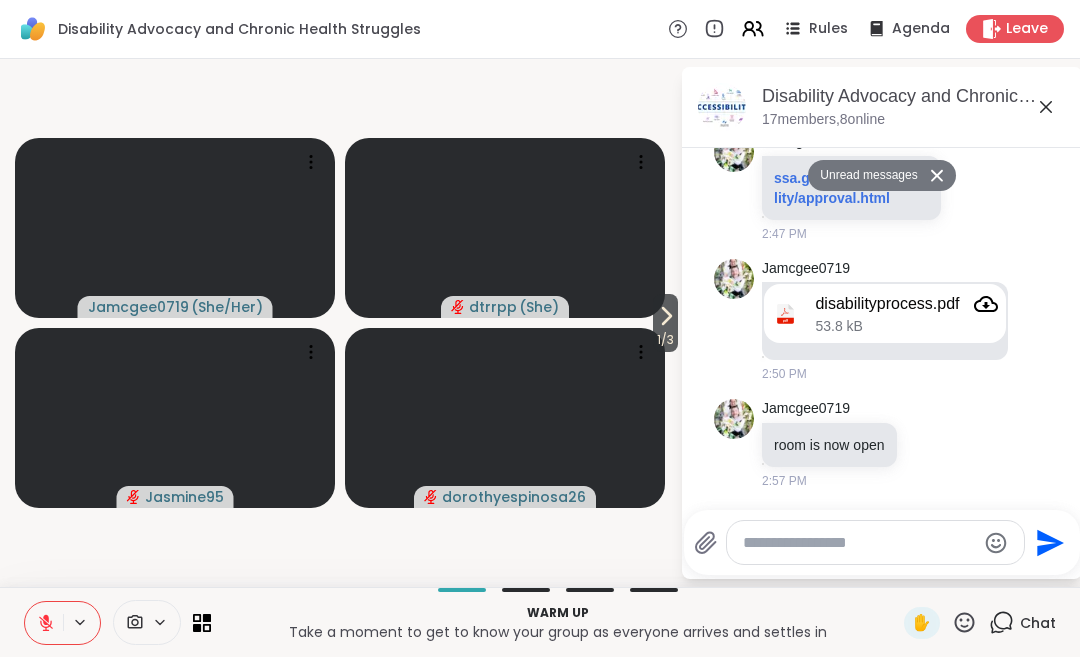 click 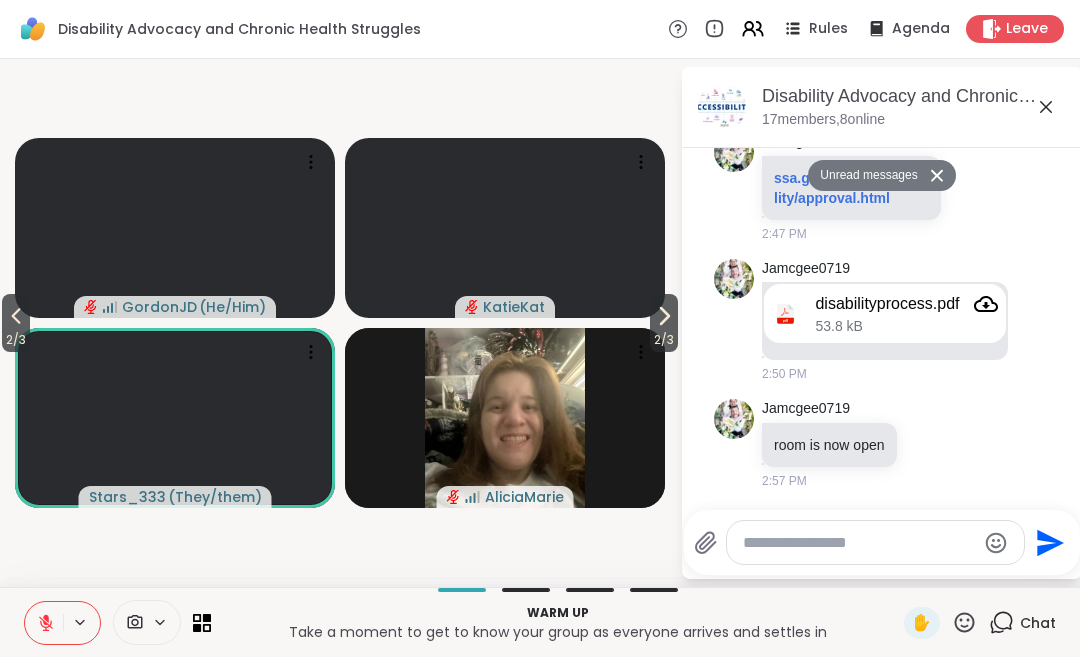 click 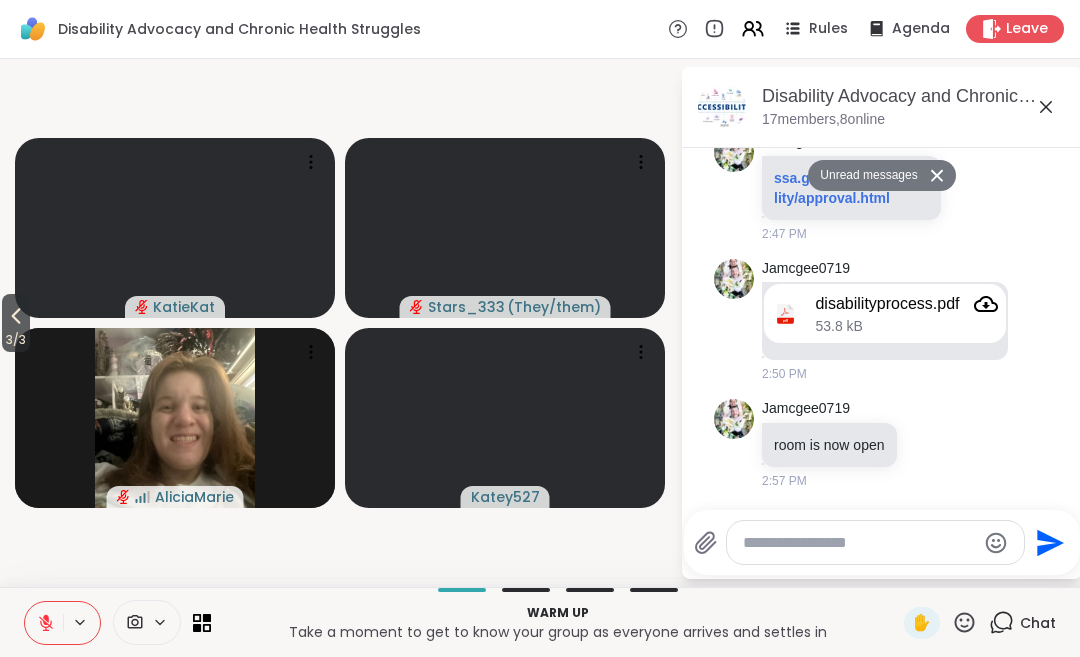 click 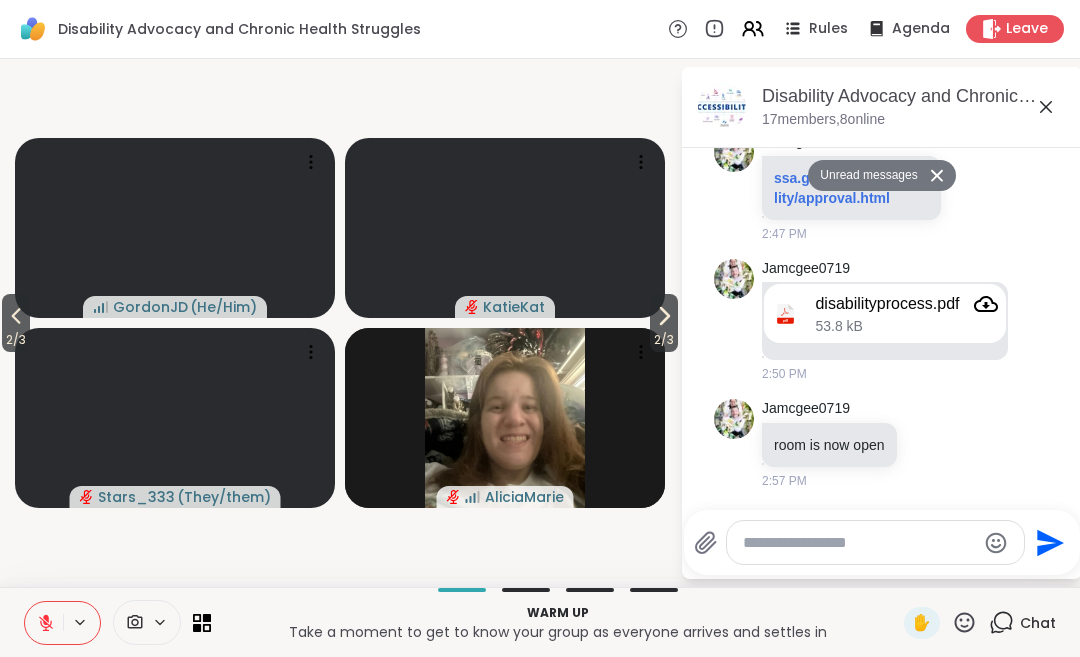 click 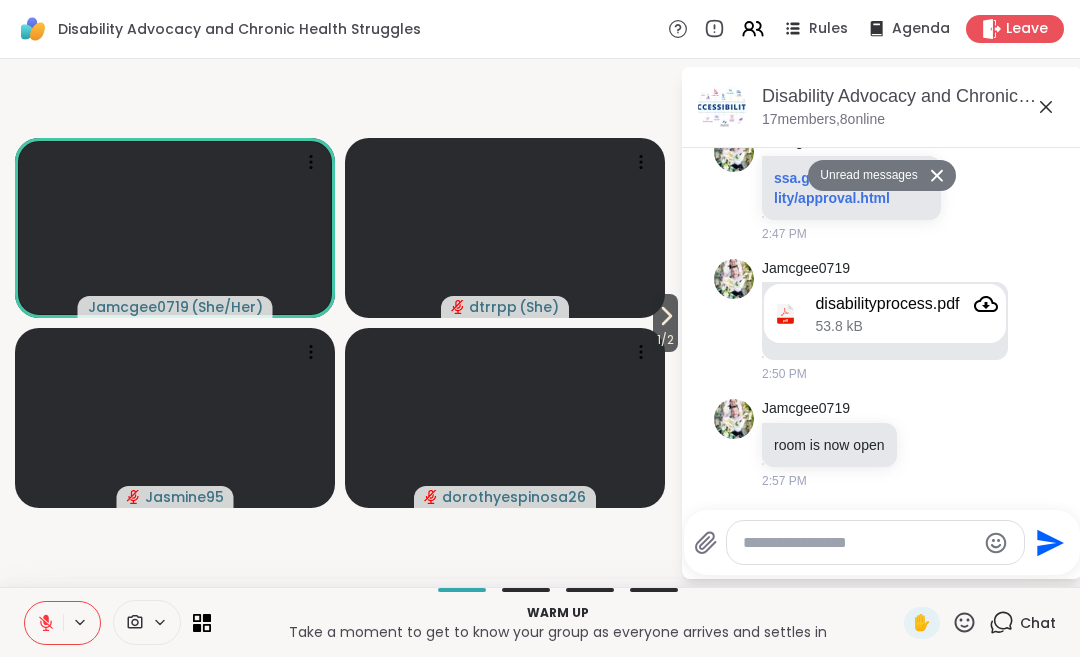 click on "1  /  2" at bounding box center [665, 340] 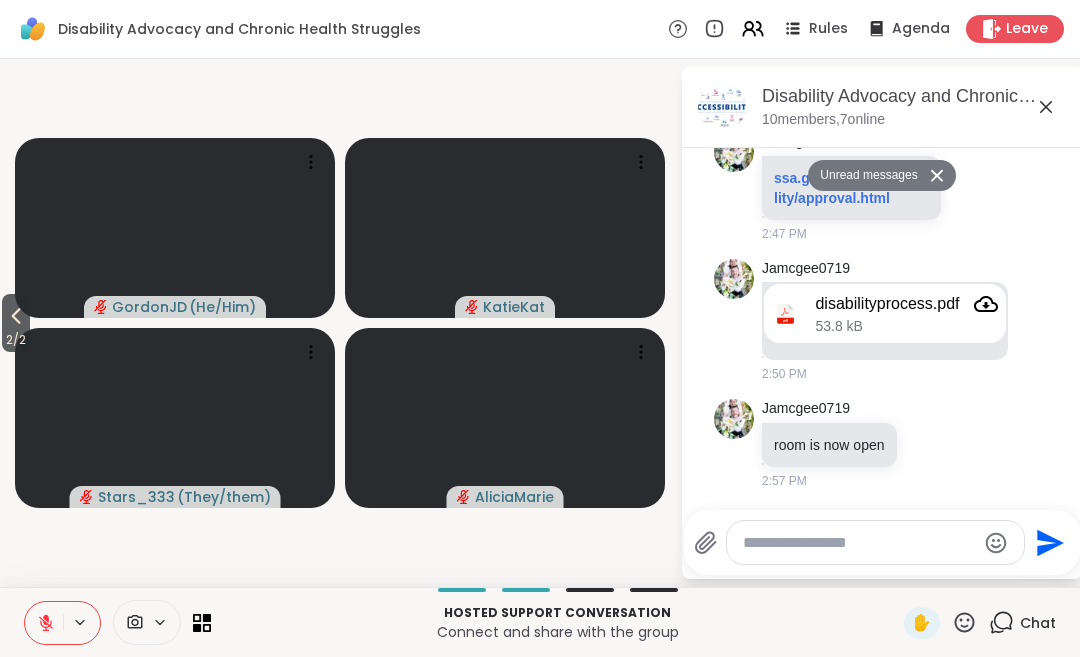 click on "2  /  2" at bounding box center [16, 340] 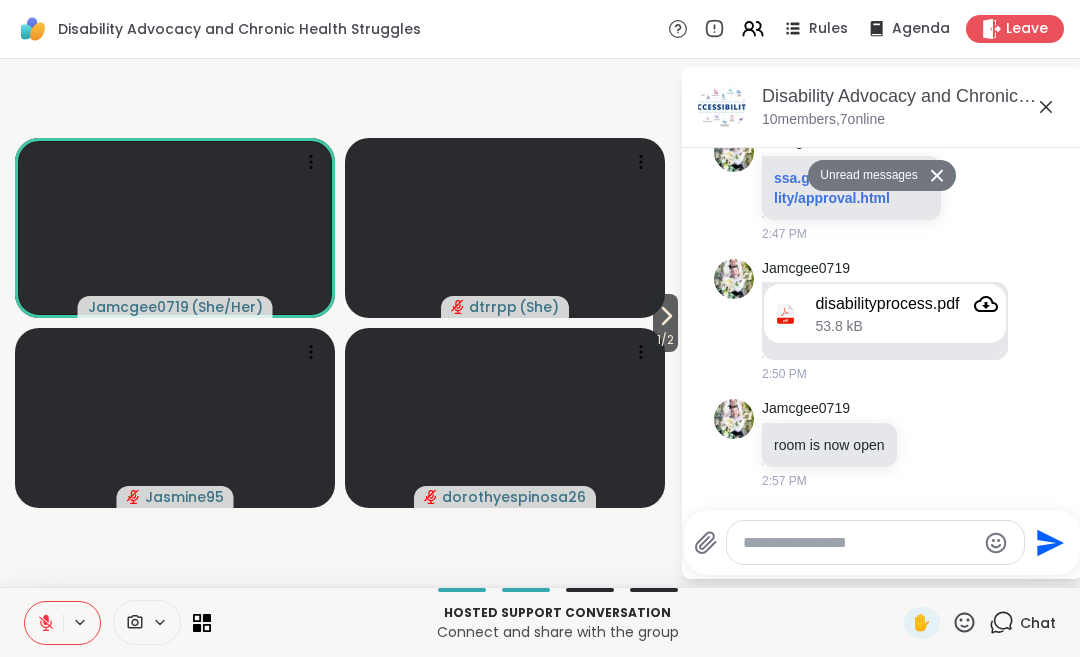 click on "✋" at bounding box center (922, 623) 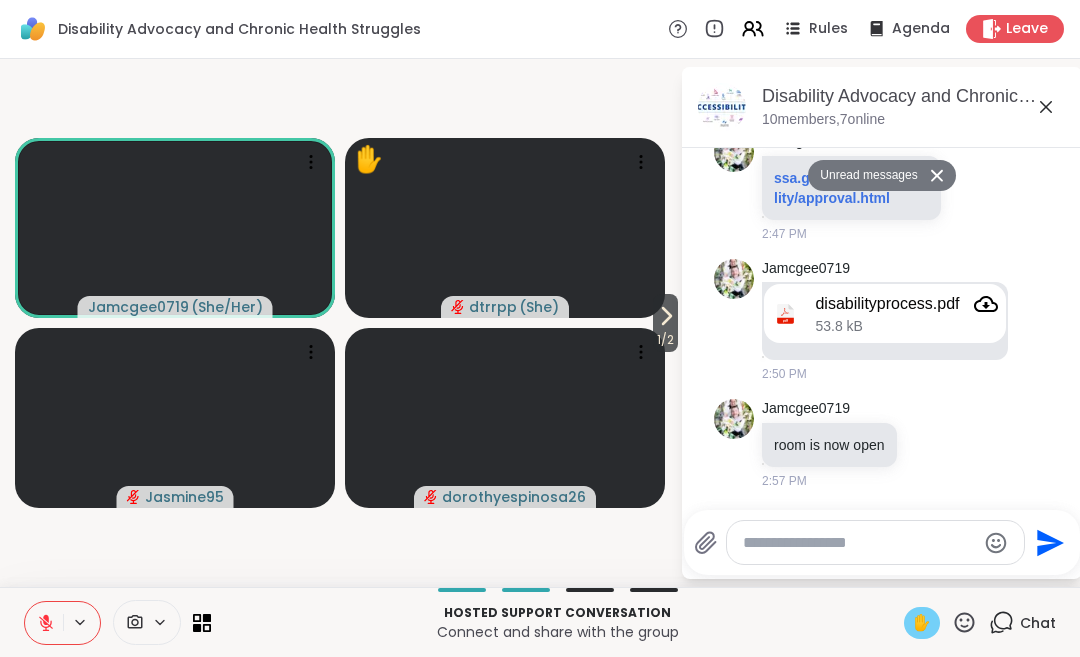 click 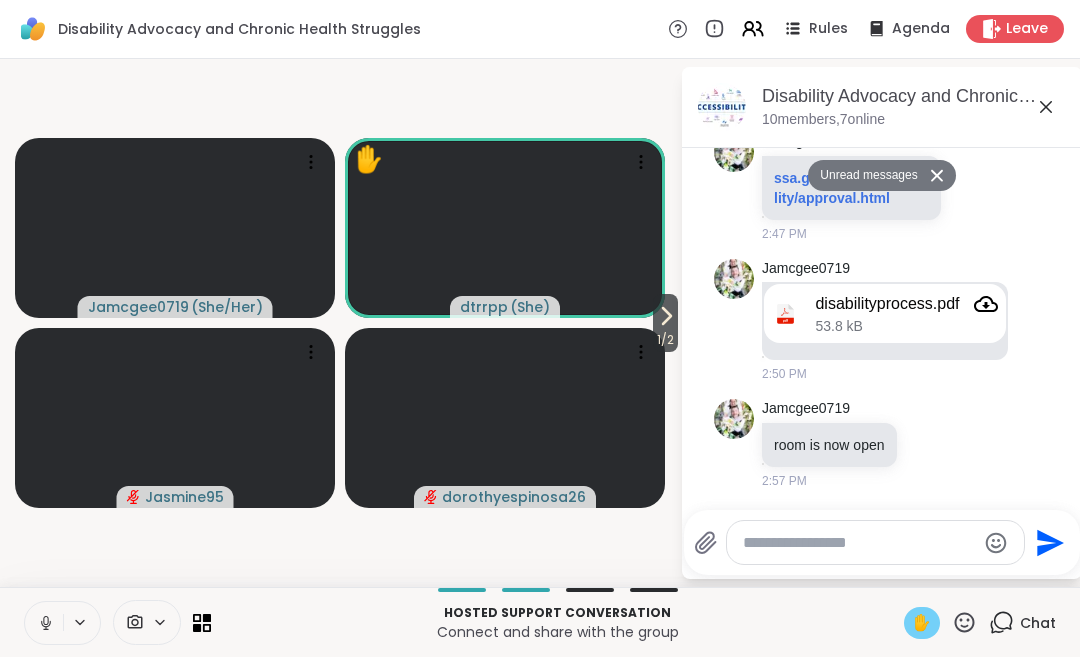 click 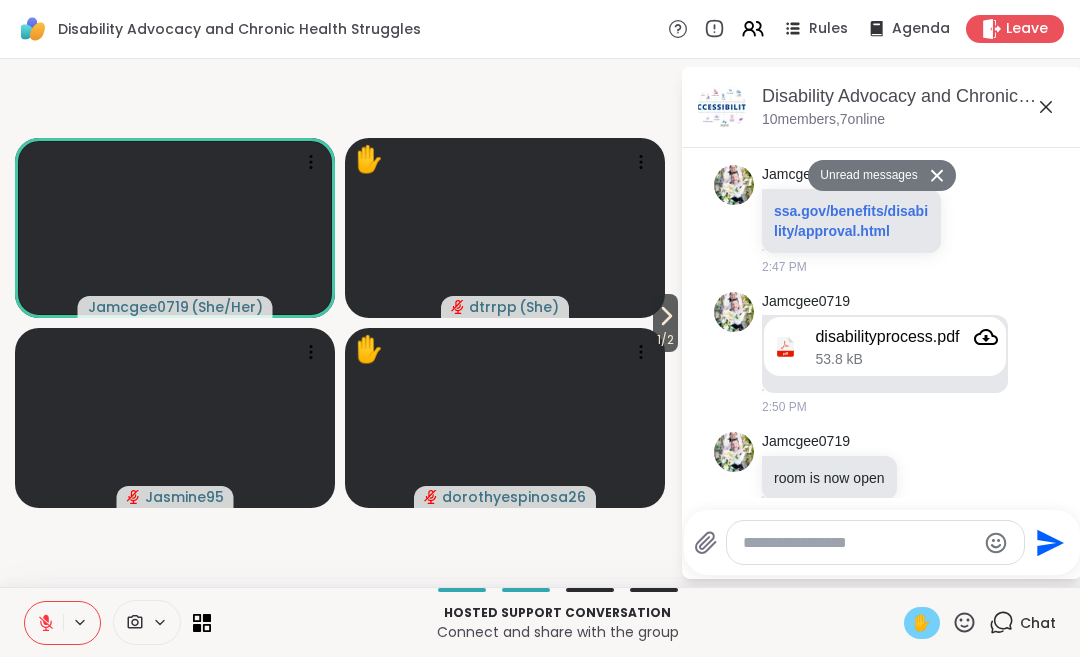 scroll, scrollTop: 2545, scrollLeft: 0, axis: vertical 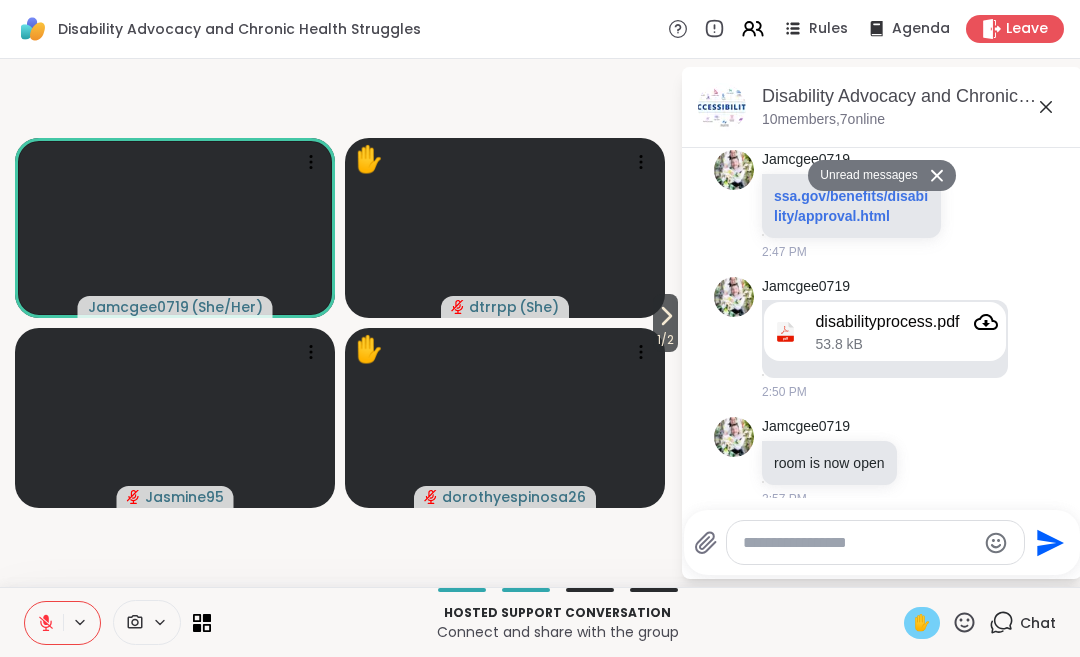 click 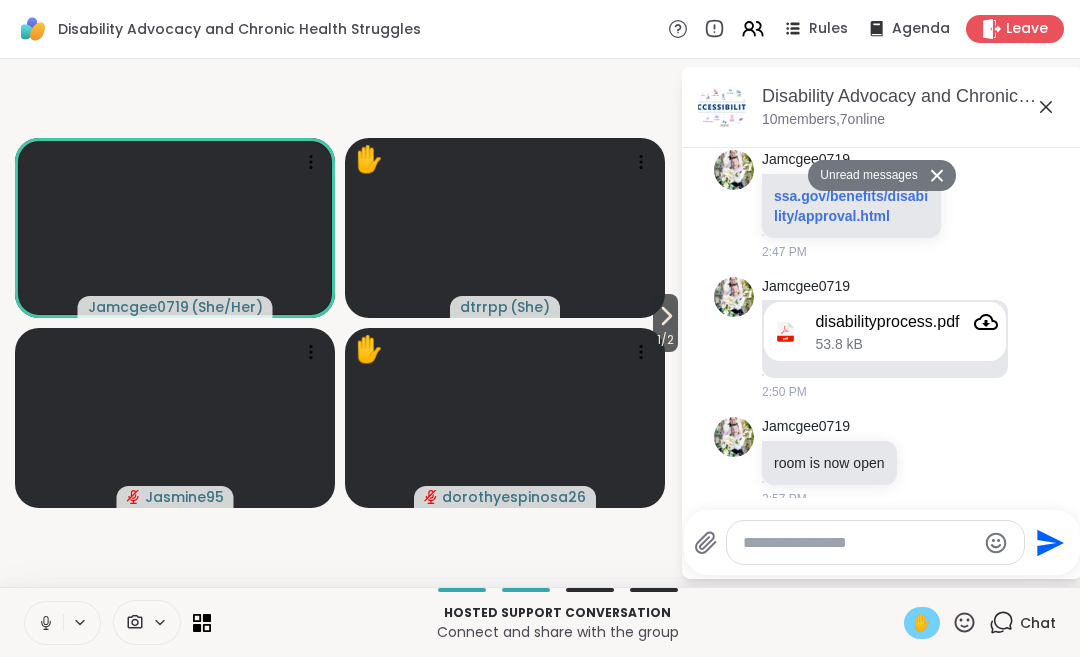 click on "✋" at bounding box center [922, 623] 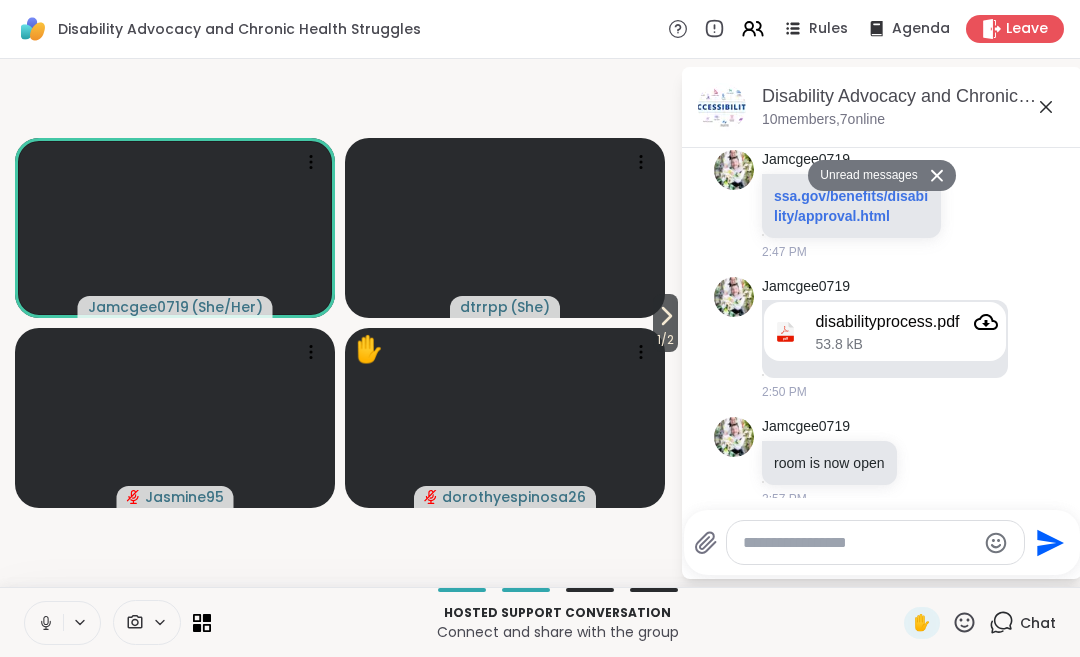 click at bounding box center (44, 623) 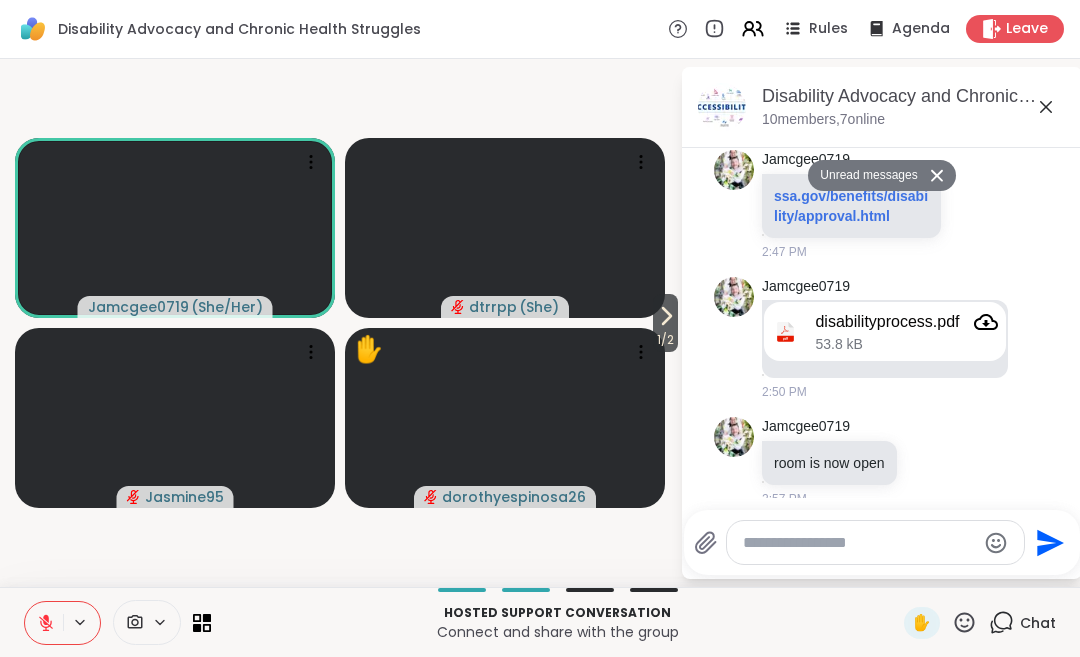 click at bounding box center (859, 543) 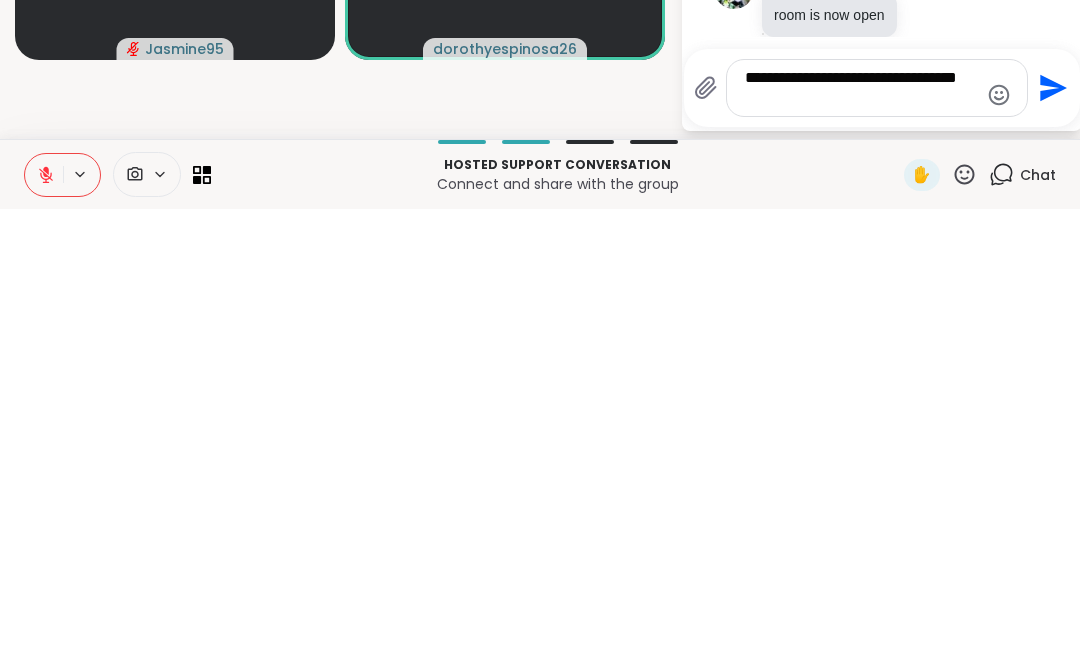 type on "**********" 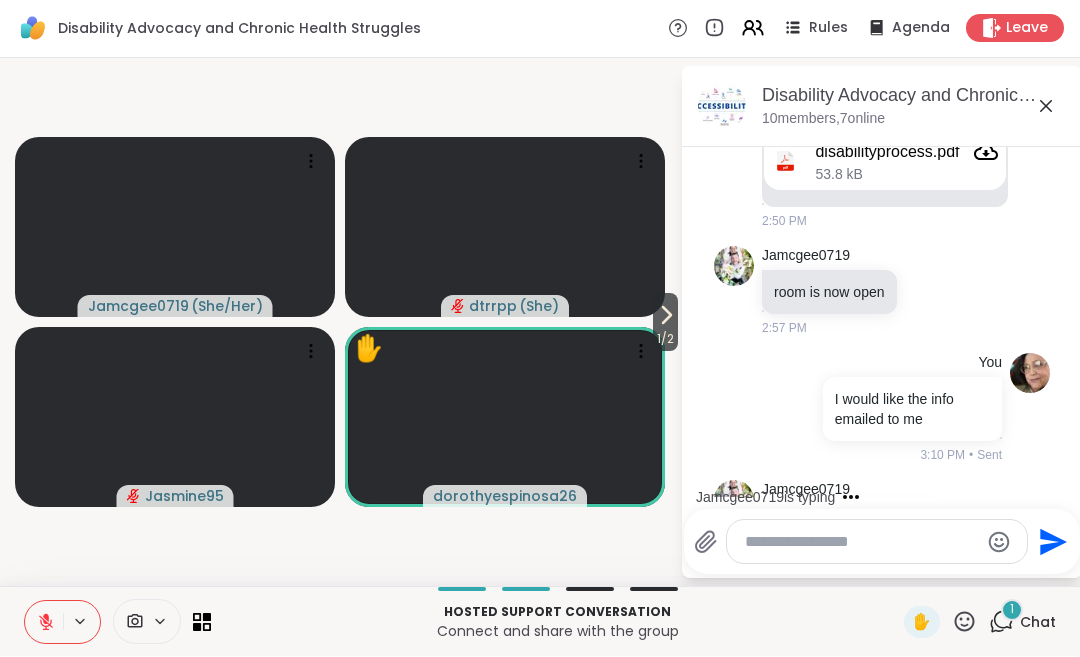 scroll, scrollTop: 2893, scrollLeft: 0, axis: vertical 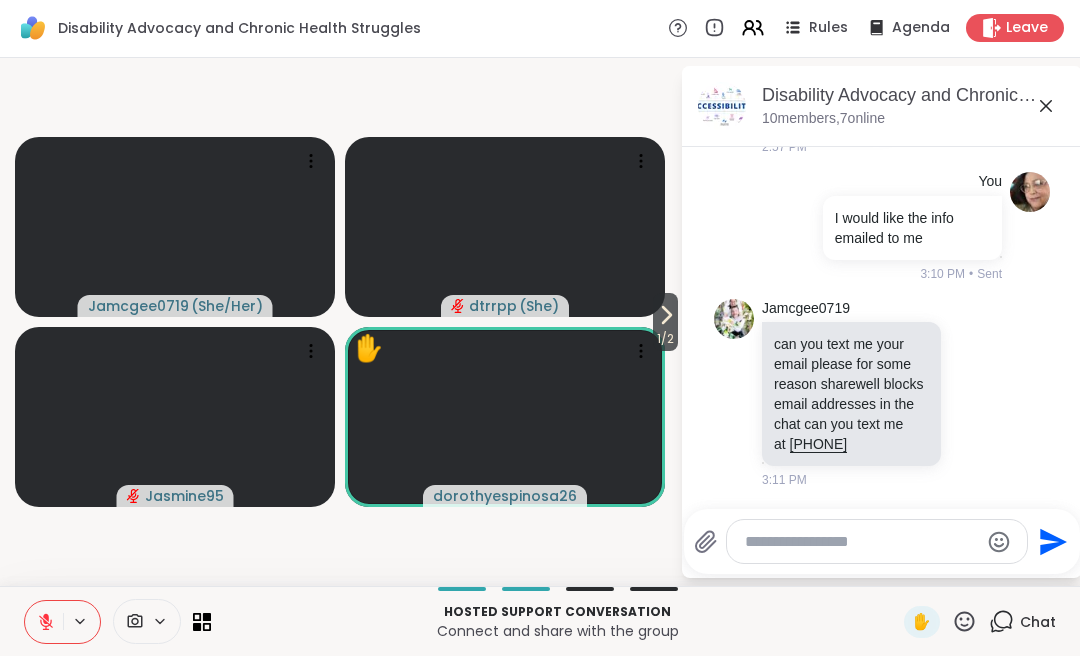 click at bounding box center (861, 543) 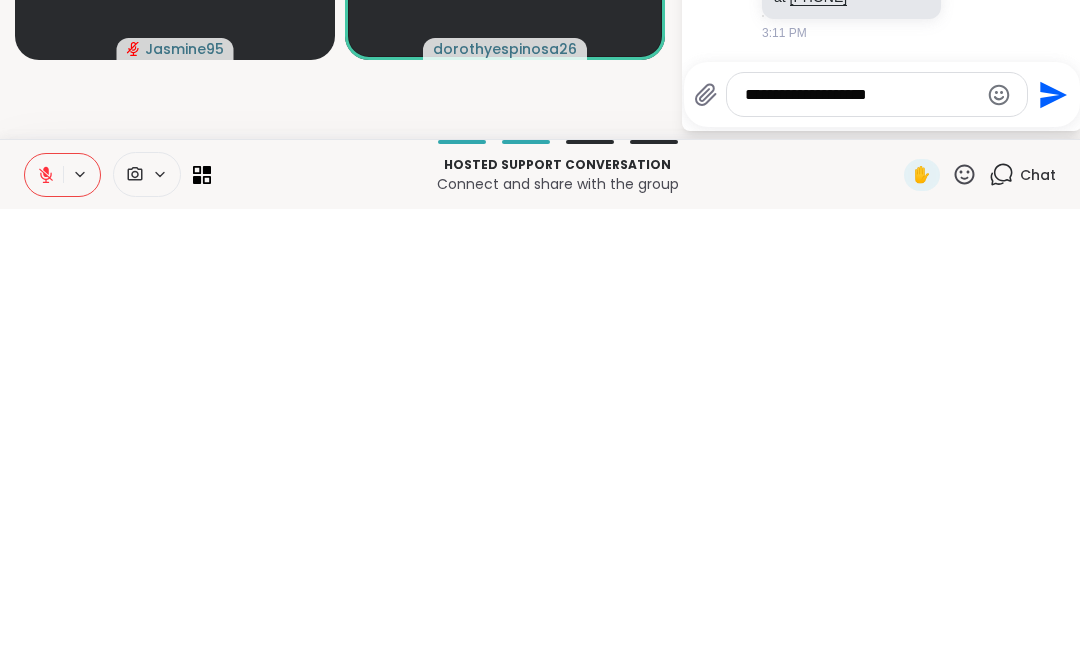 type on "**********" 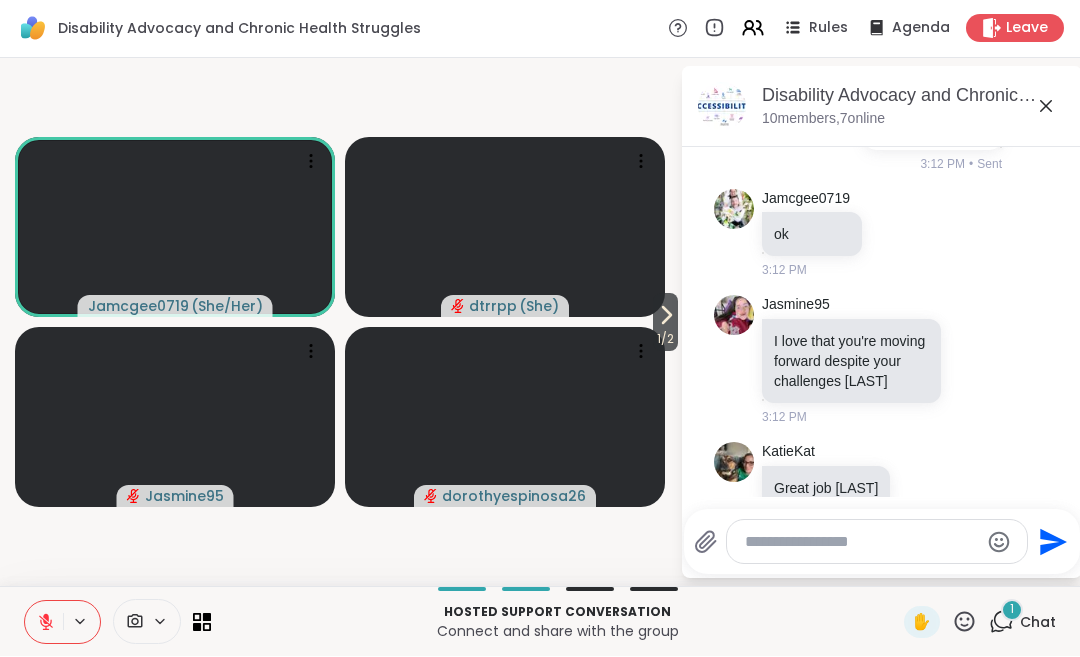 scroll, scrollTop: 3377, scrollLeft: 0, axis: vertical 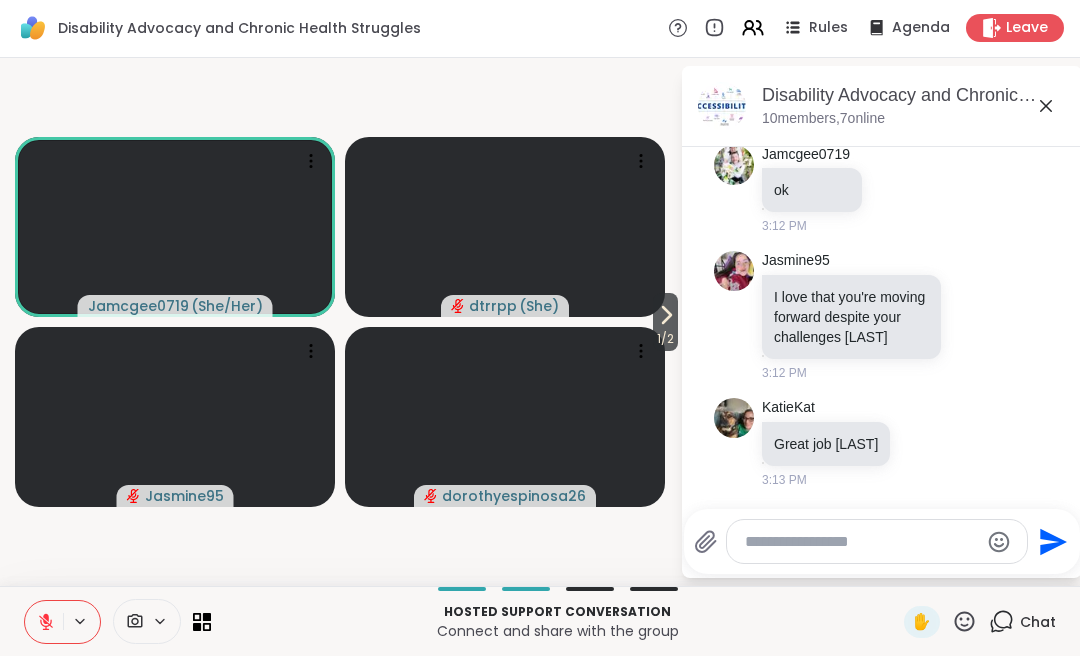 click at bounding box center (44, 623) 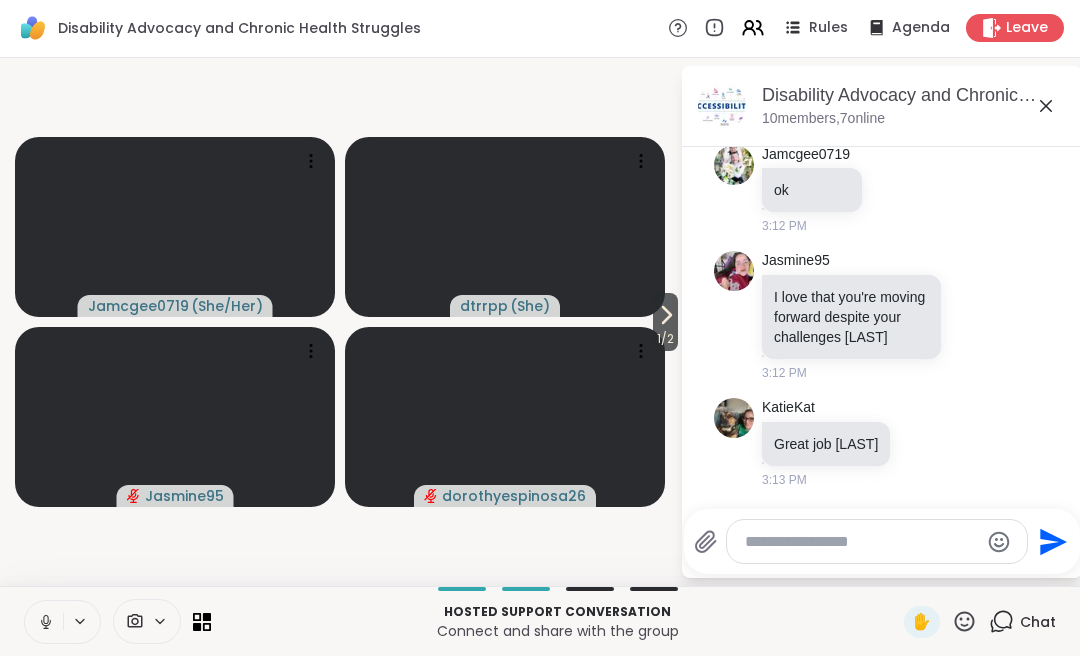 click 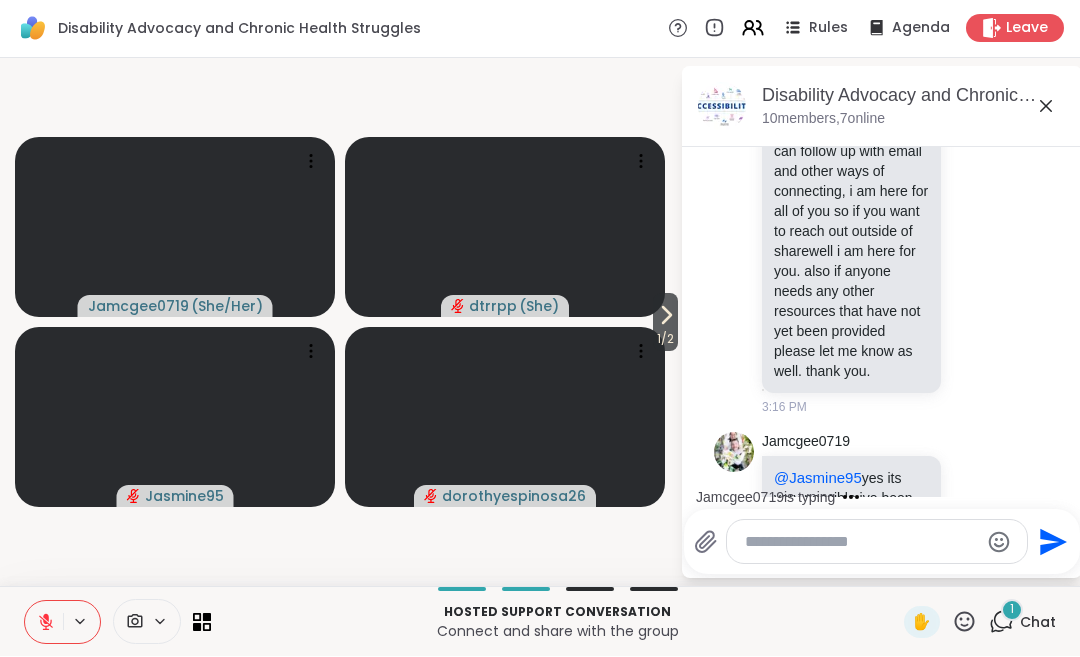 scroll, scrollTop: 4263, scrollLeft: 0, axis: vertical 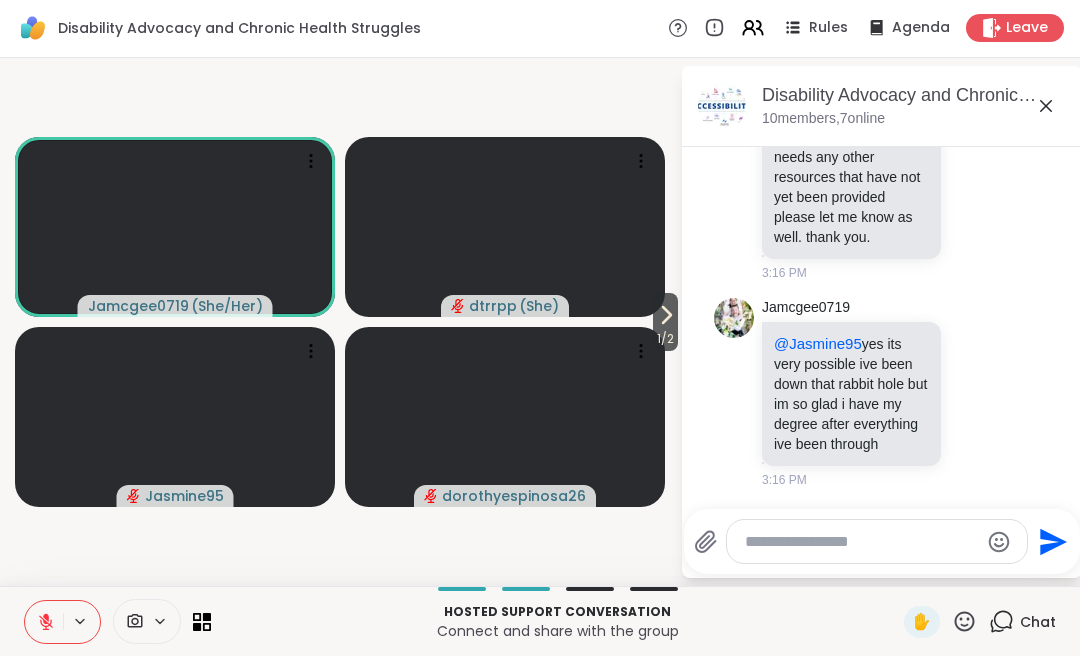 click on "1  /  2" at bounding box center (665, 340) 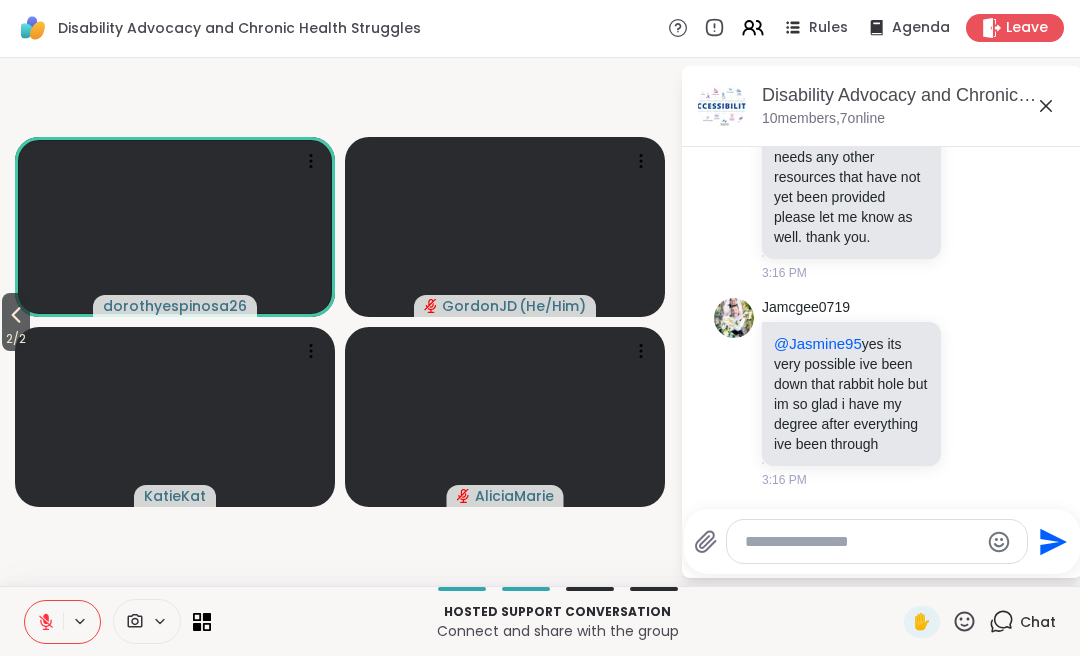 scroll, scrollTop: 4263, scrollLeft: 0, axis: vertical 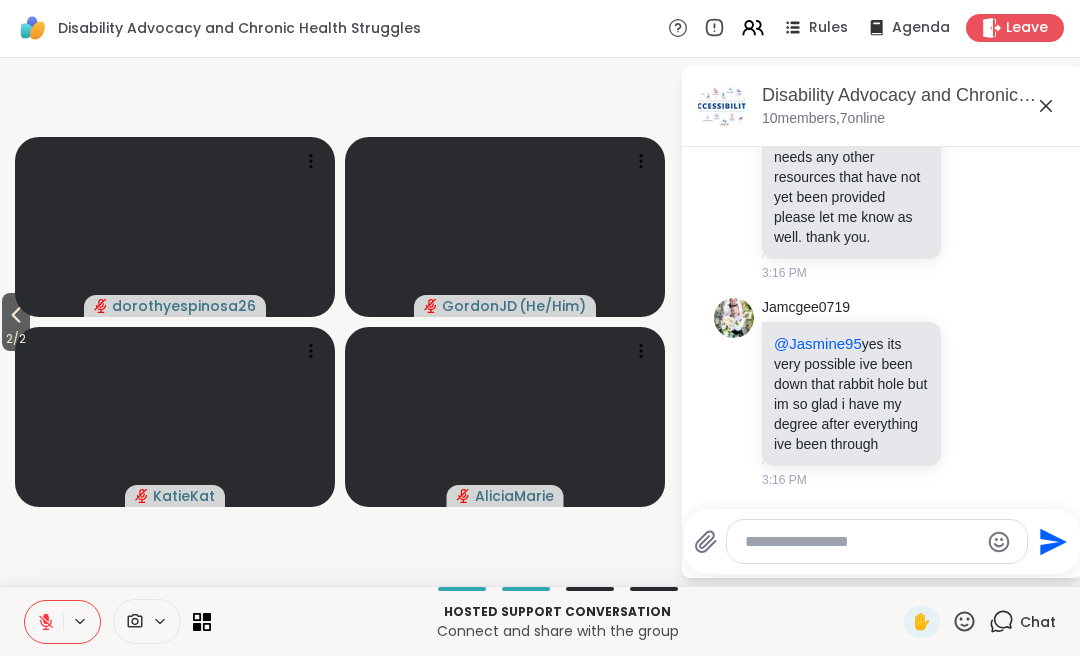 click at bounding box center [44, 623] 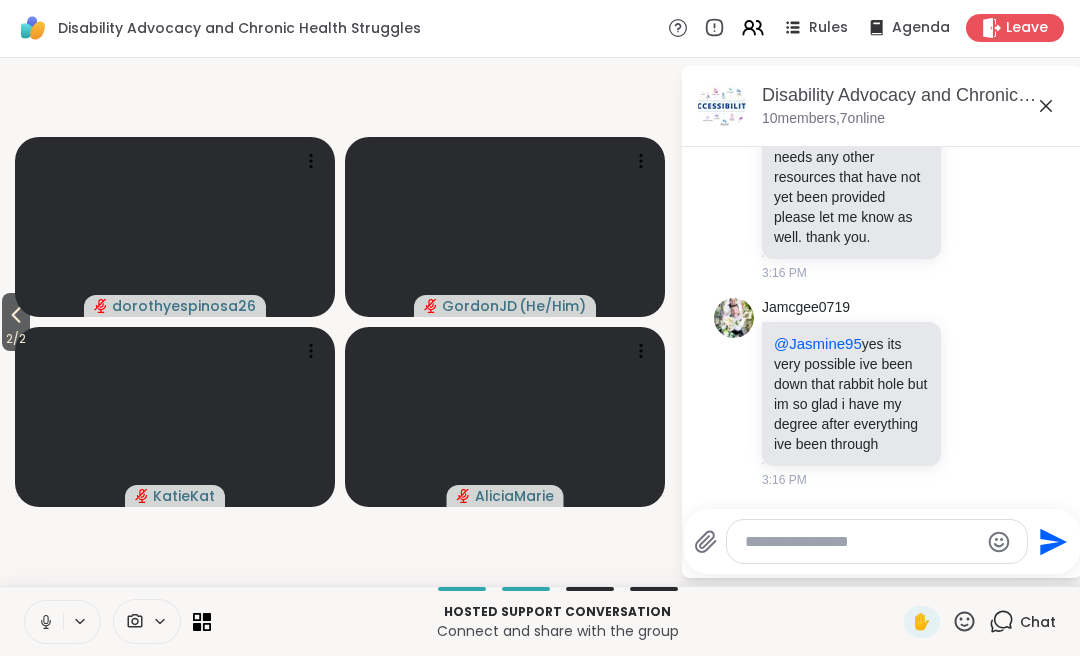 click 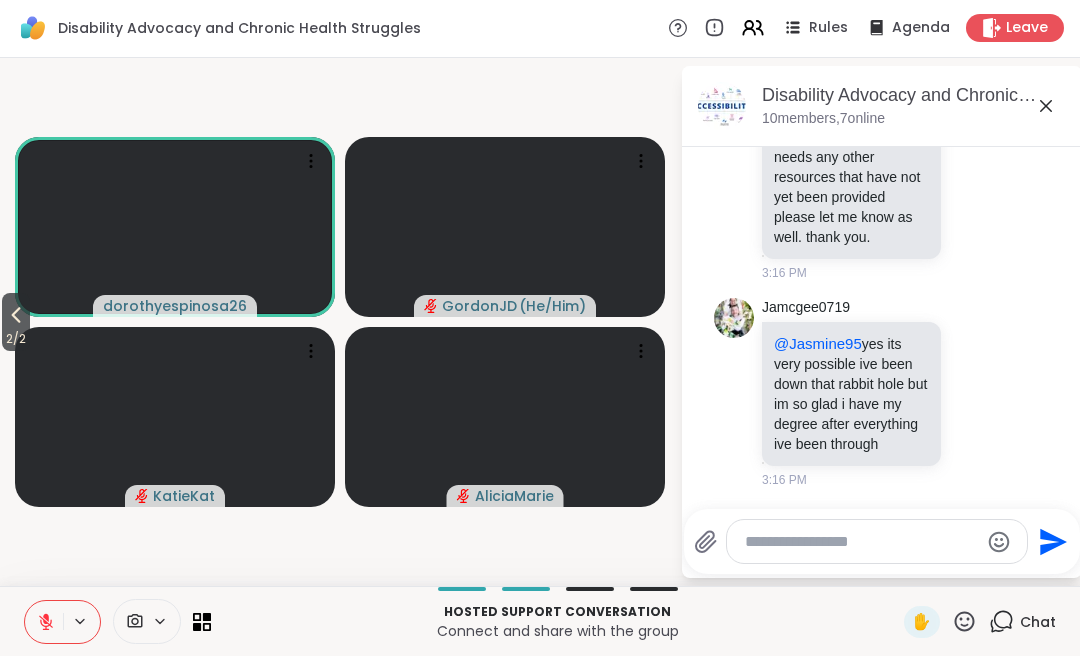 click 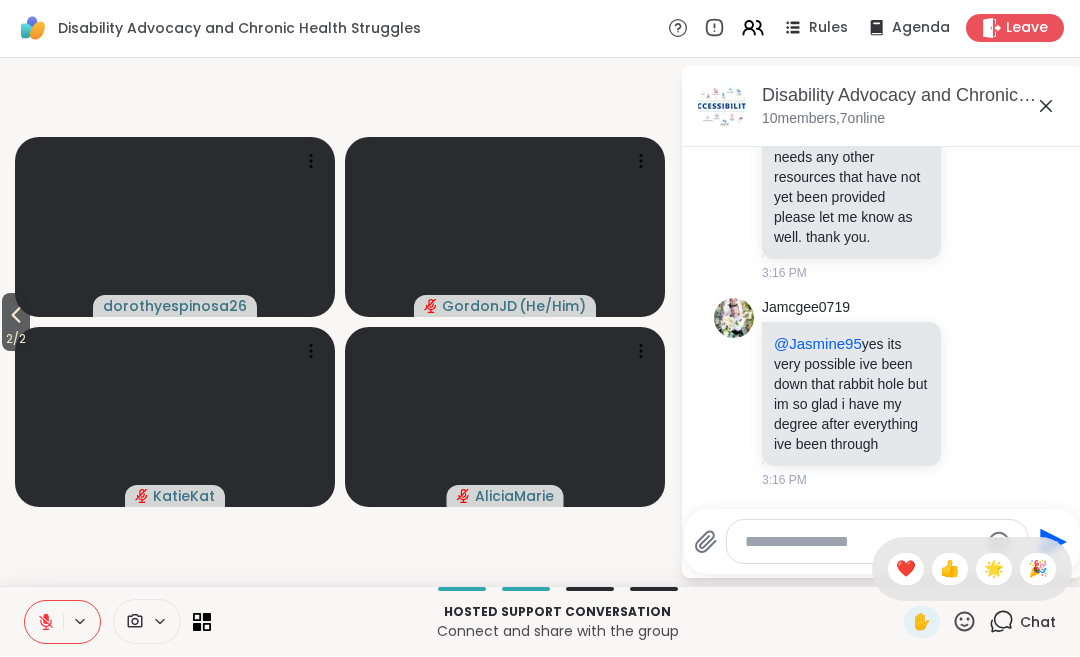 click on "❤️" at bounding box center (906, 570) 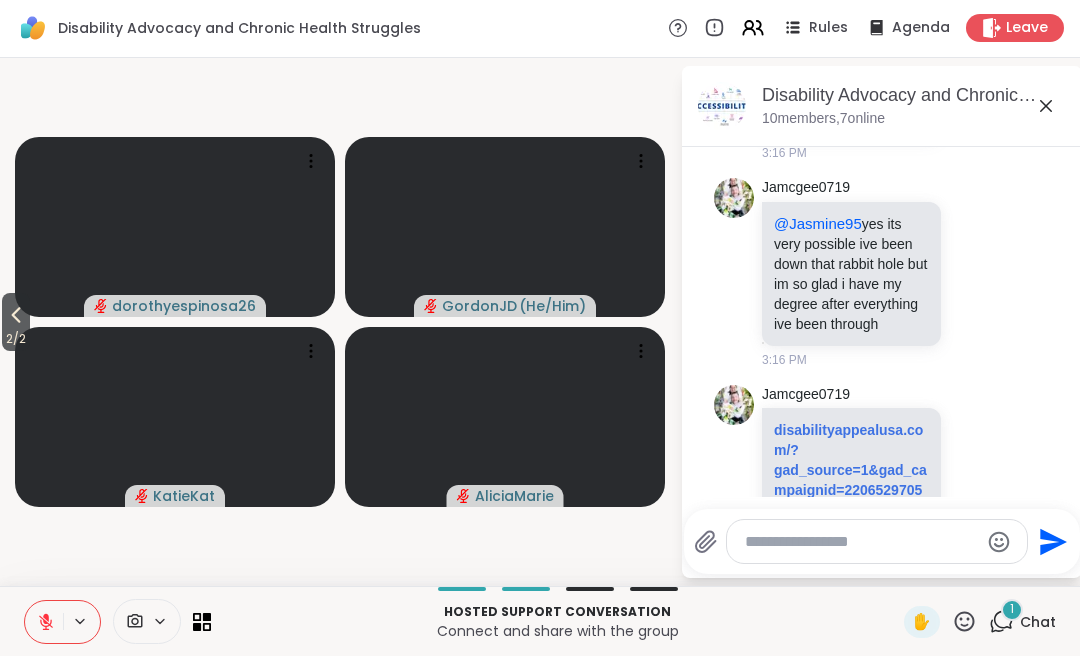 scroll, scrollTop: 4609, scrollLeft: 0, axis: vertical 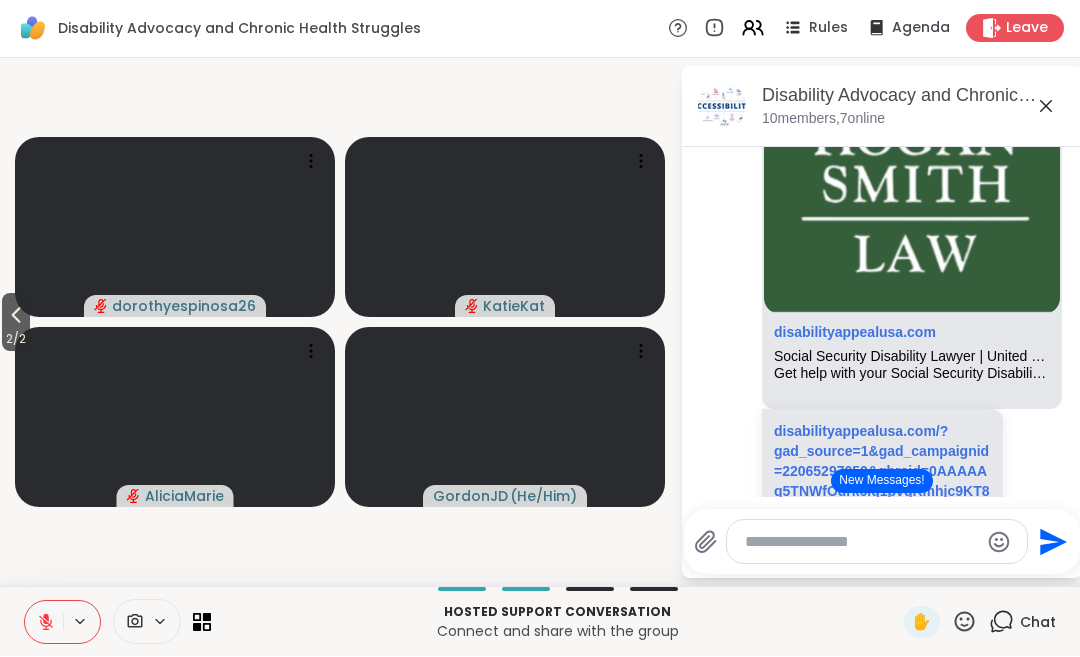 click at bounding box center [175, 418] 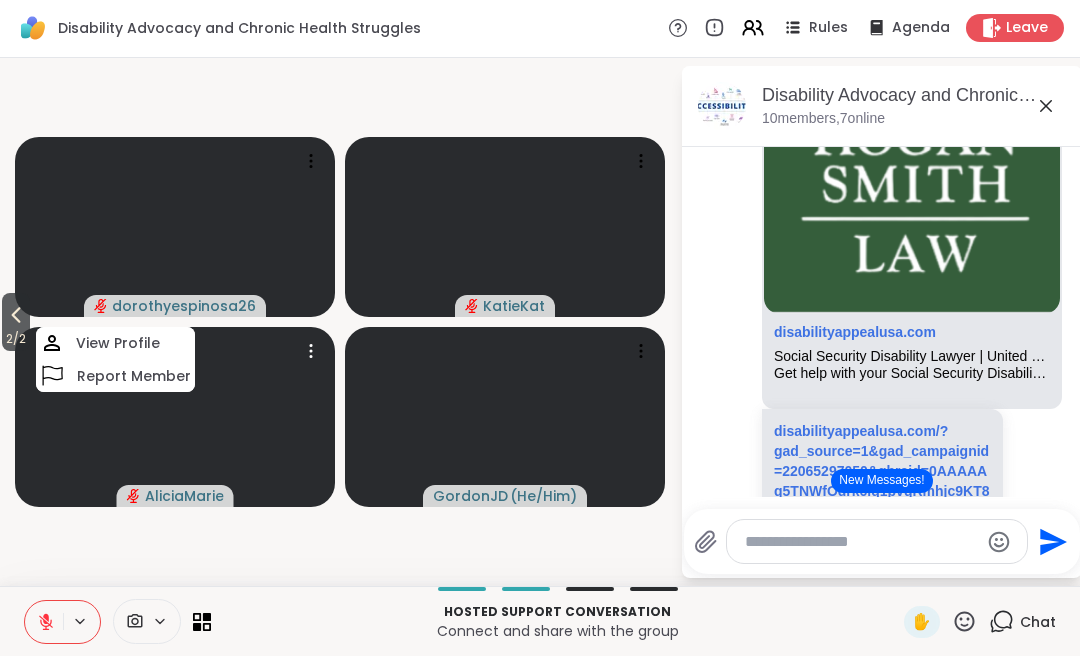 click on "2  /  2" at bounding box center (16, 340) 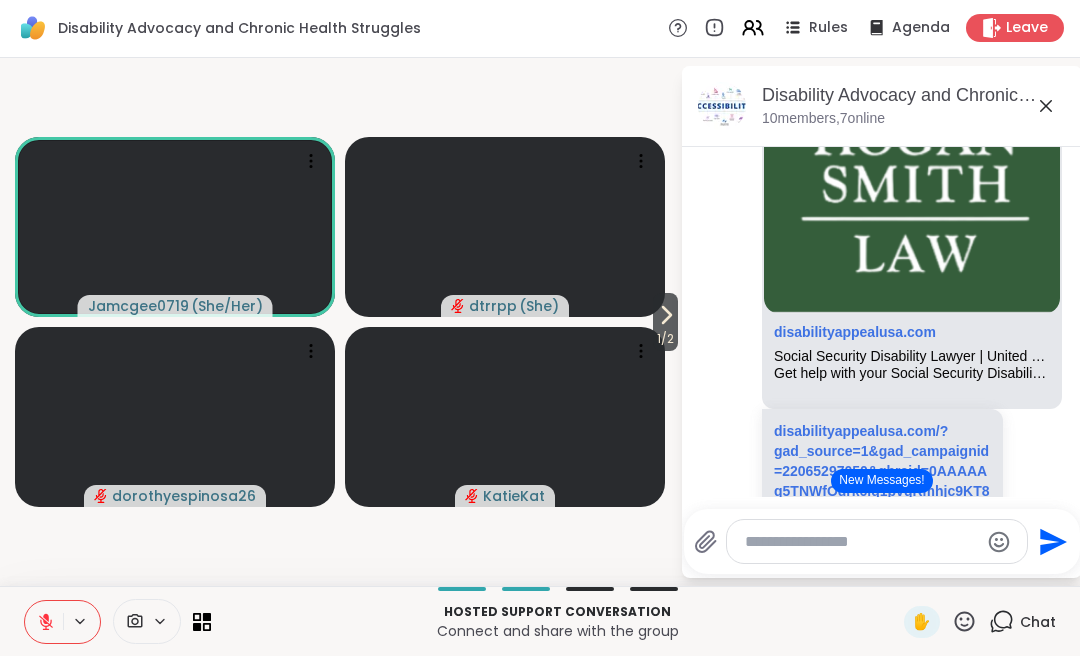 click 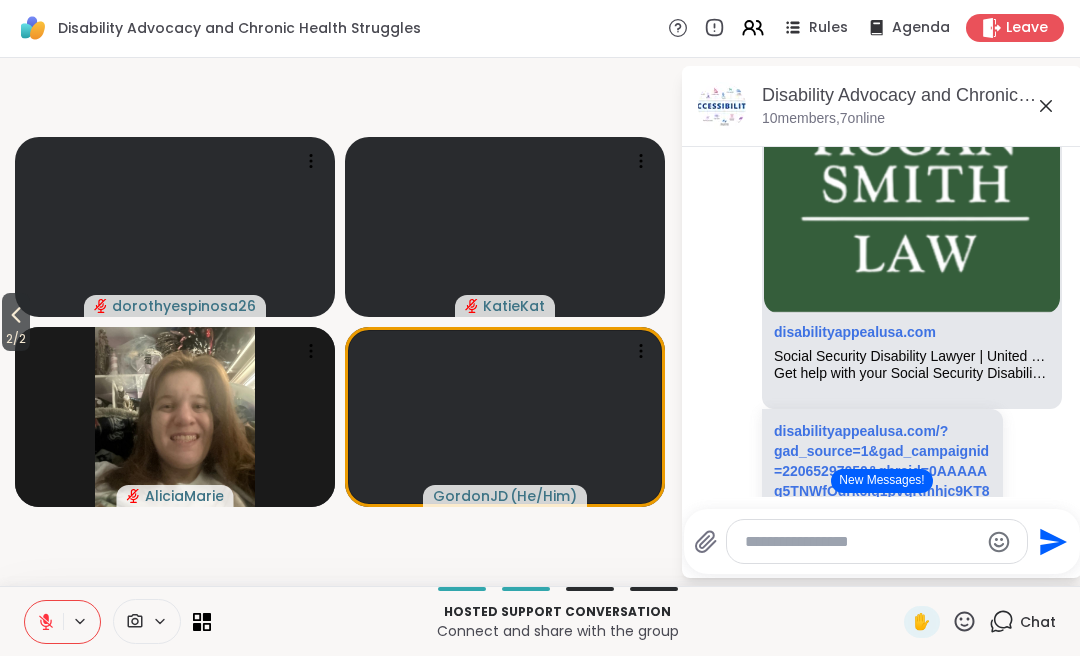 click at bounding box center [44, 623] 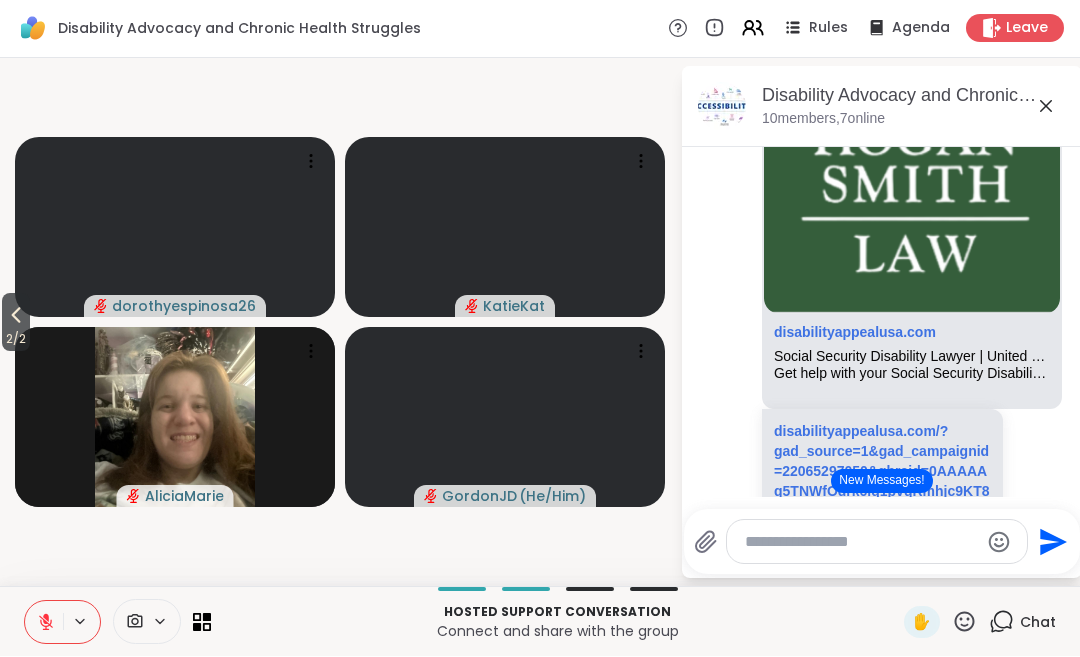 click at bounding box center [44, 623] 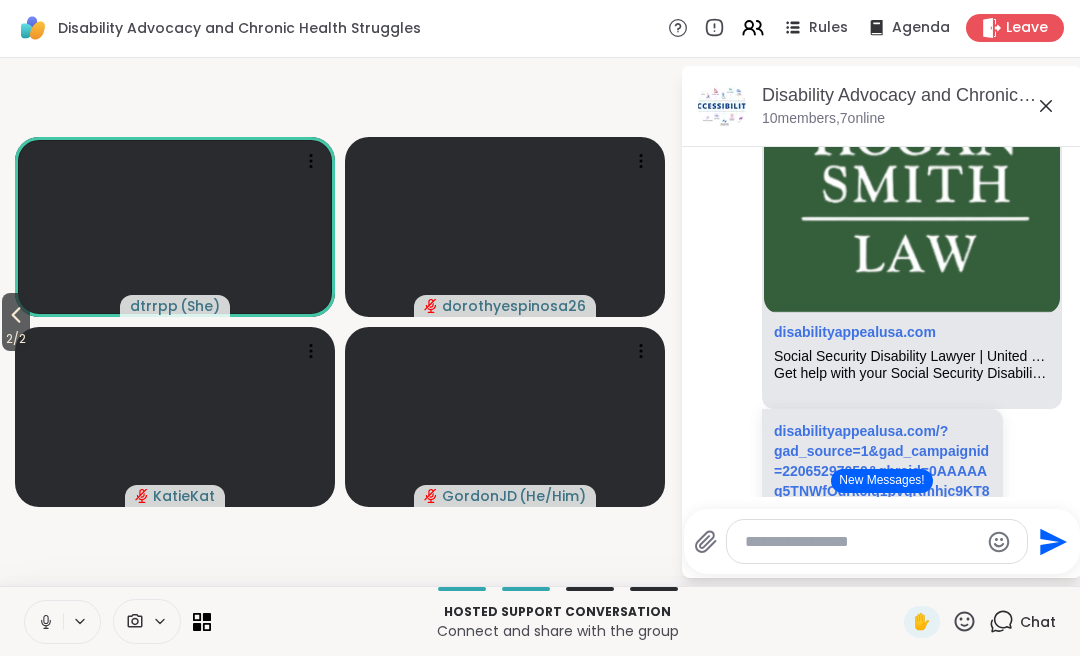 click 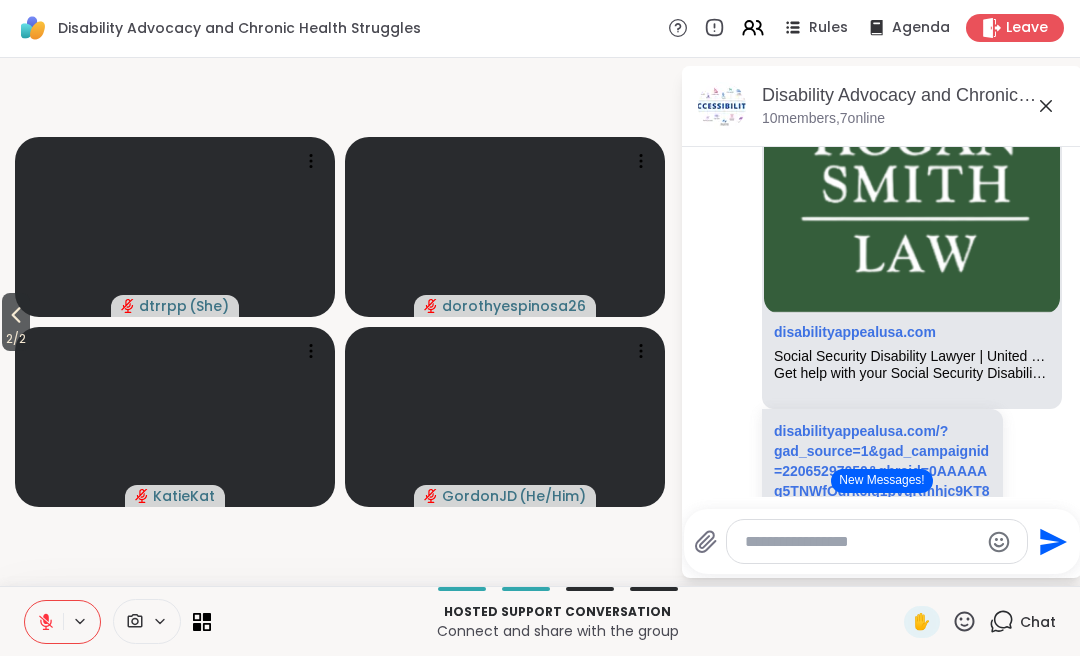 click at bounding box center [44, 623] 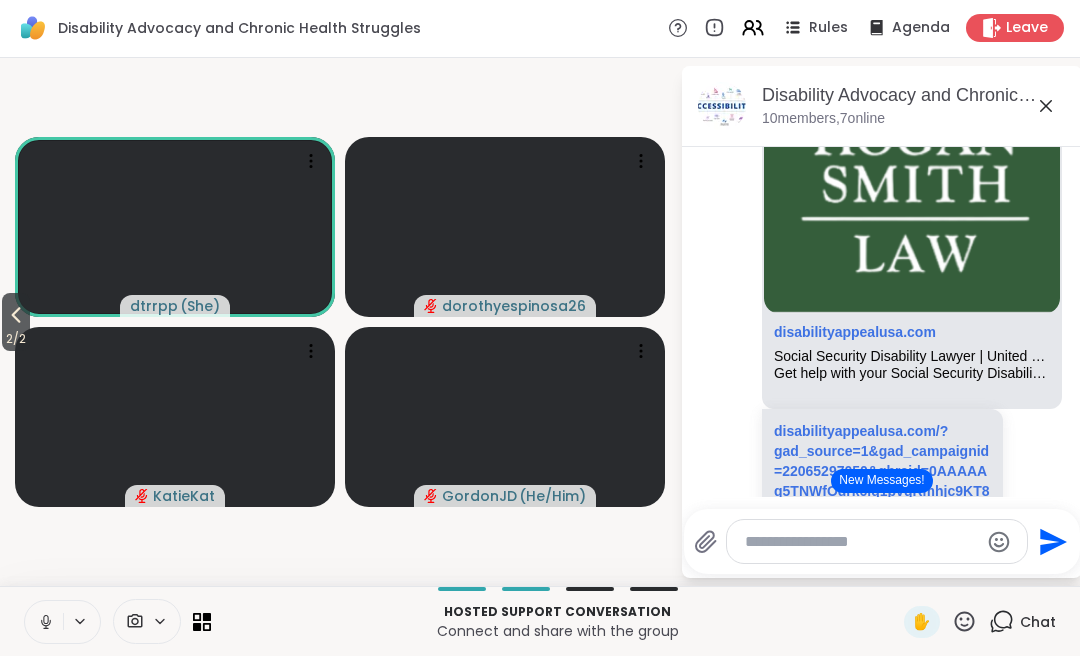 click 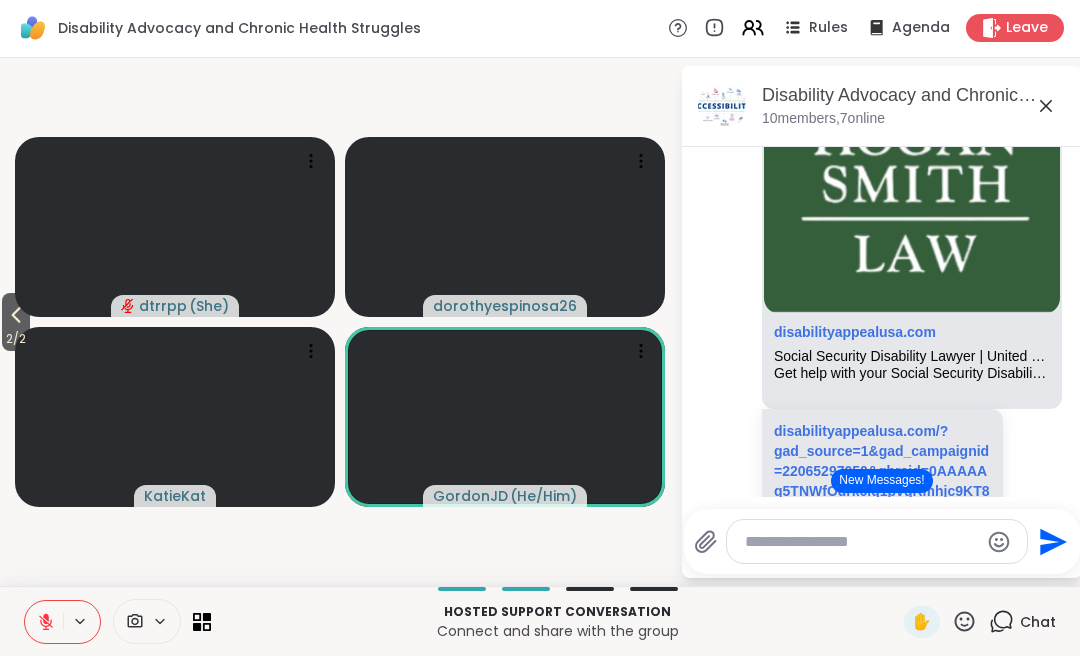 click at bounding box center (44, 623) 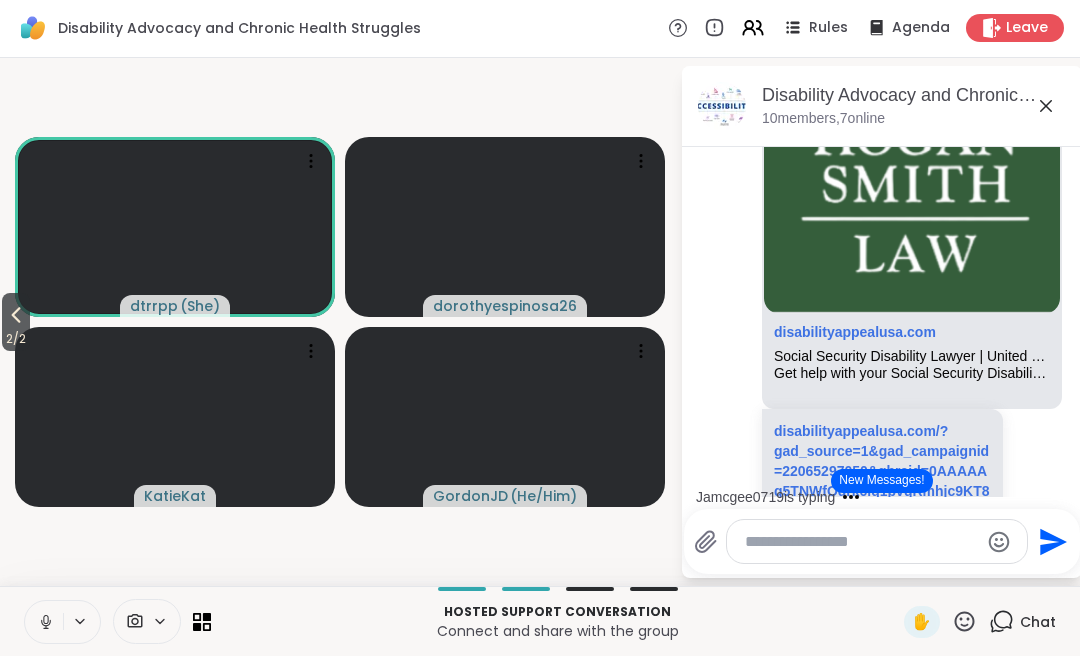 click 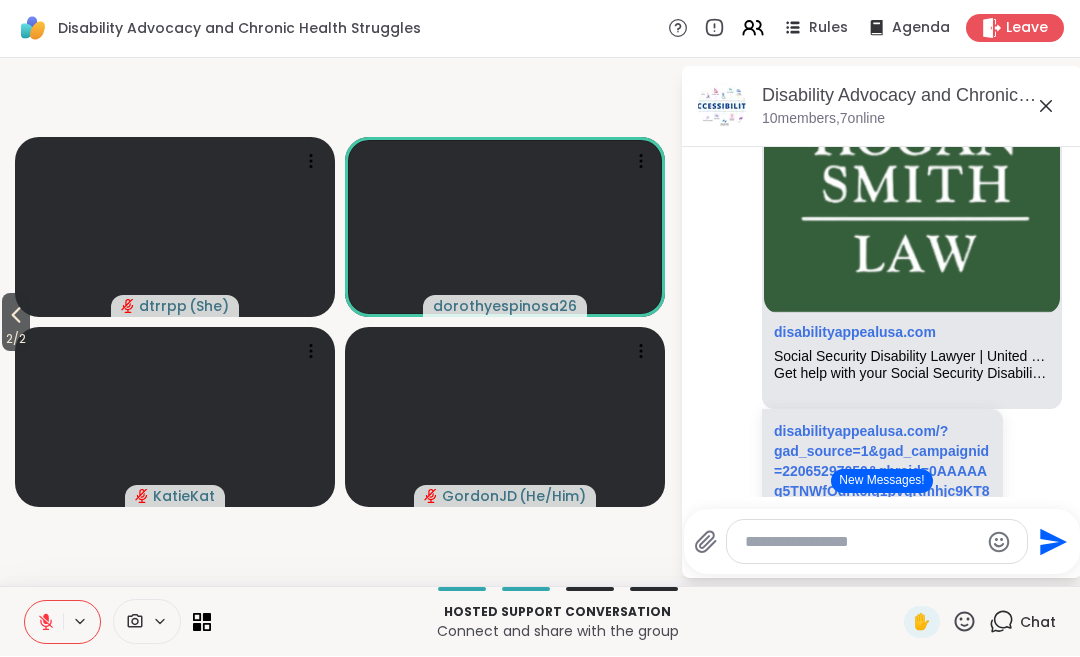 click on "New Messages!" at bounding box center [881, 482] 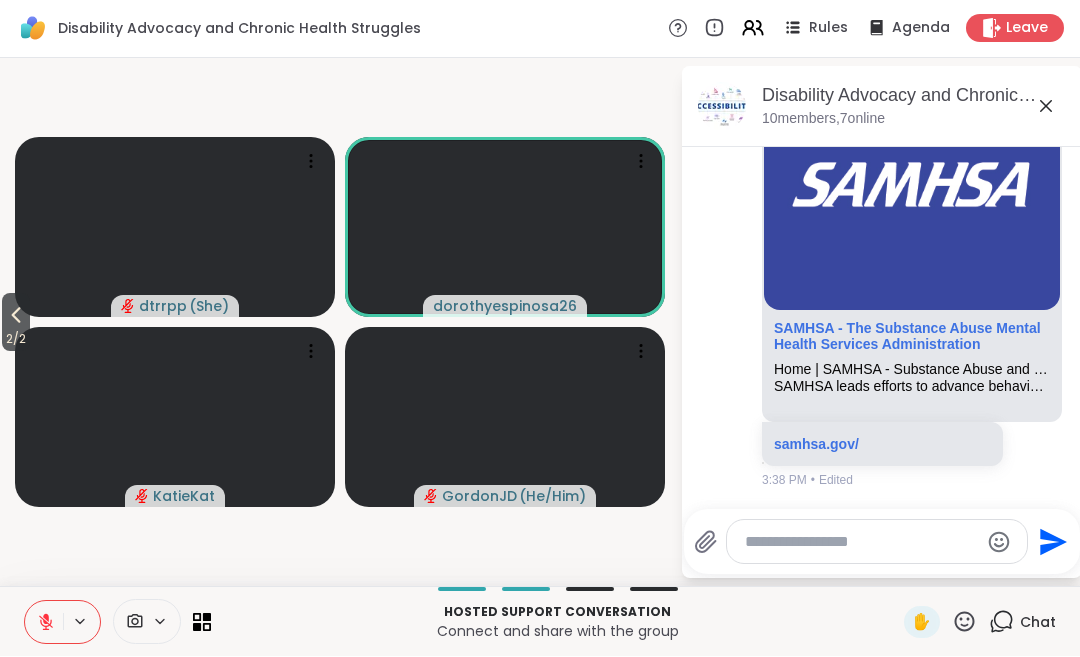 scroll, scrollTop: 8229, scrollLeft: 0, axis: vertical 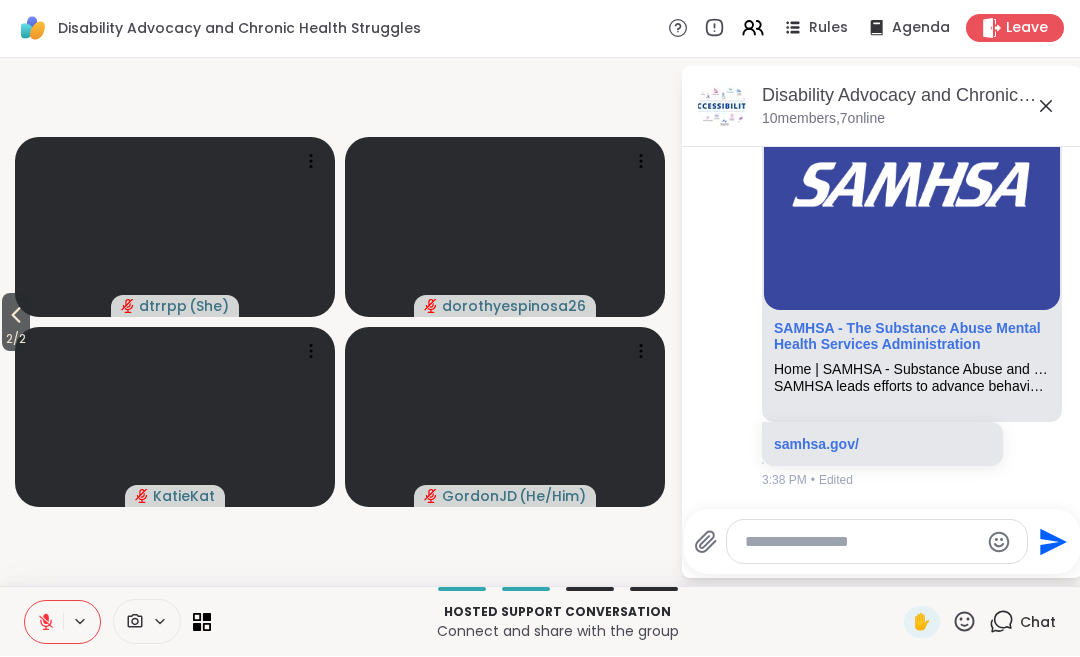 click on "2  /  2" at bounding box center (16, 340) 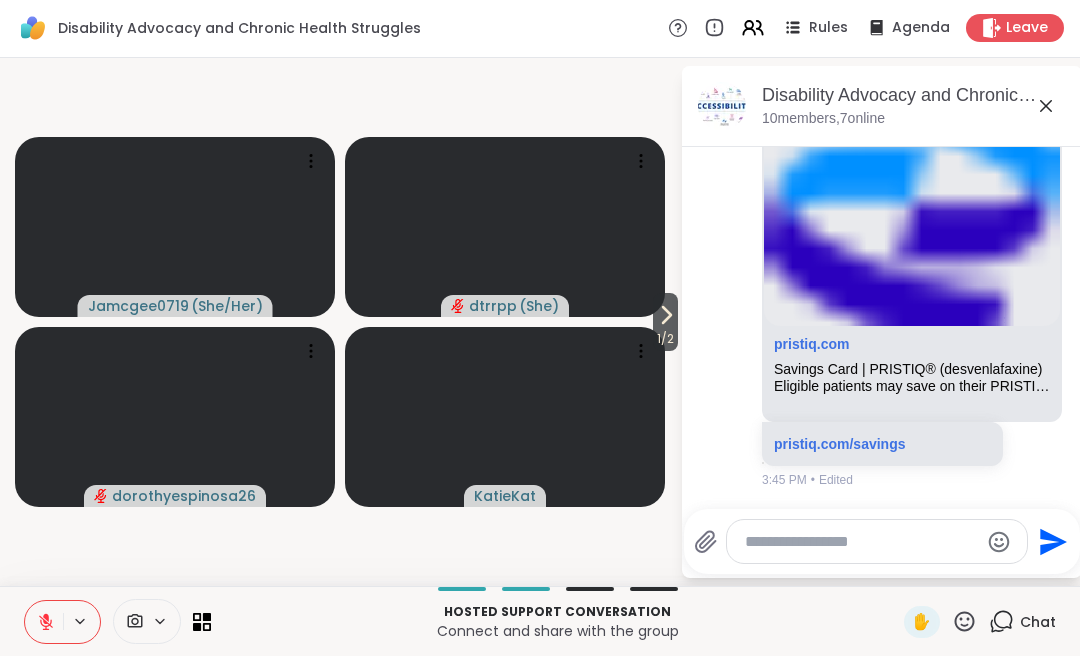 scroll, scrollTop: 9436, scrollLeft: 0, axis: vertical 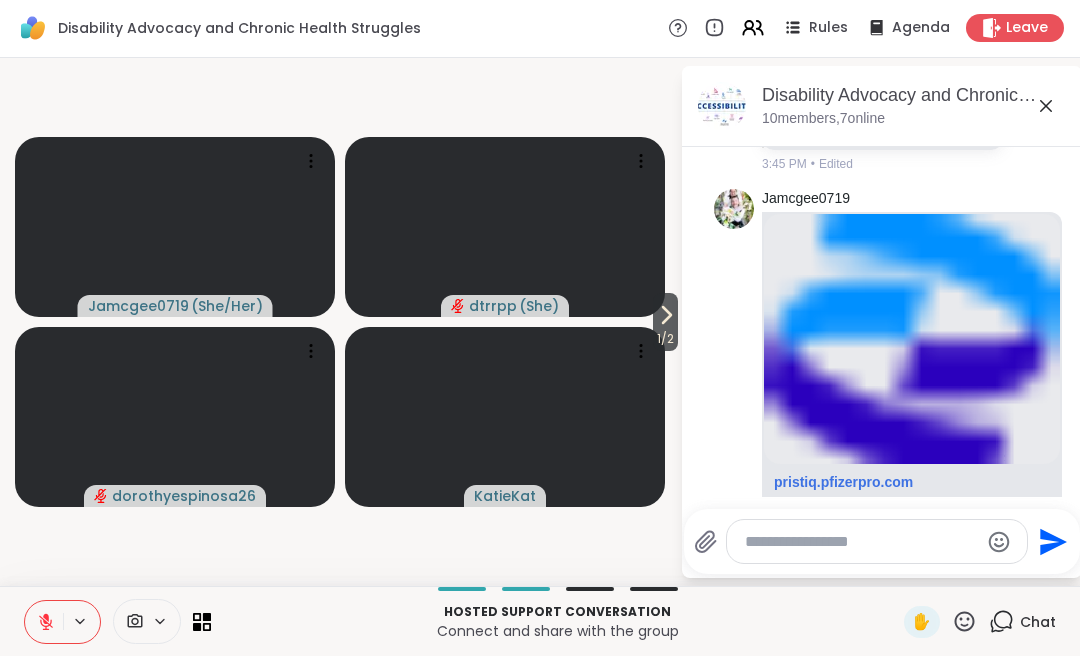 click at bounding box center (861, 543) 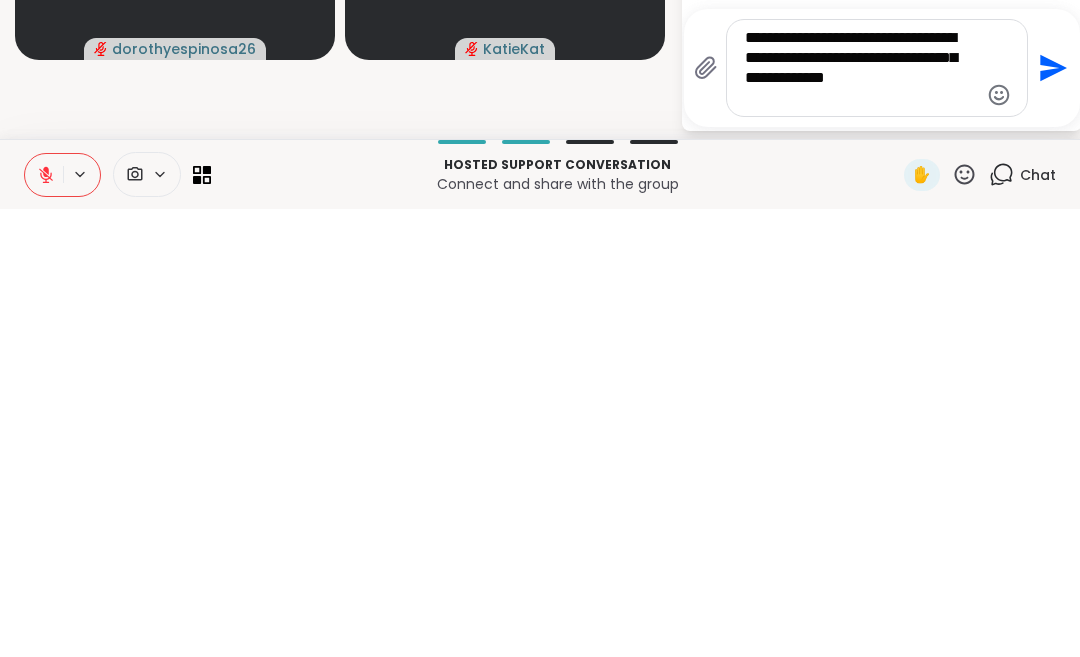 type on "**********" 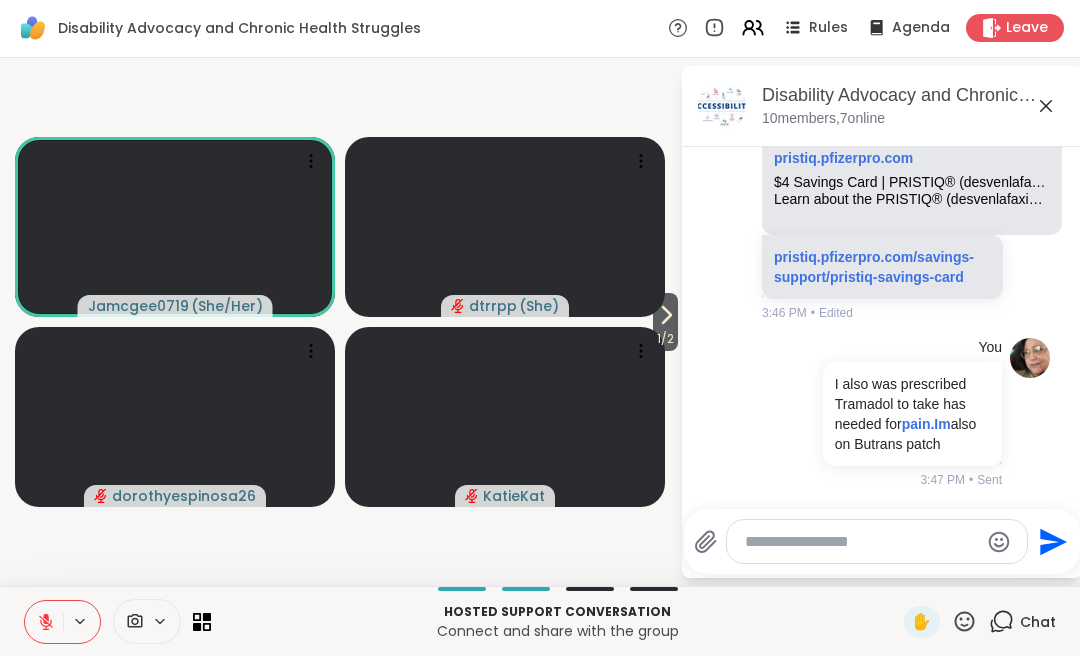 scroll, scrollTop: 10213, scrollLeft: 0, axis: vertical 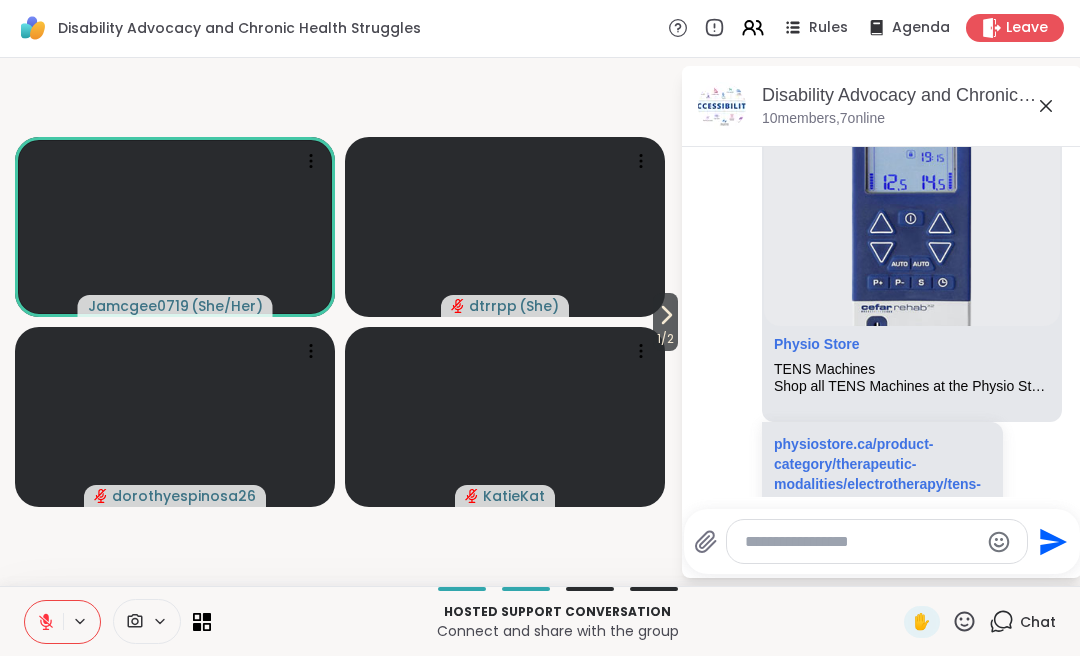 click 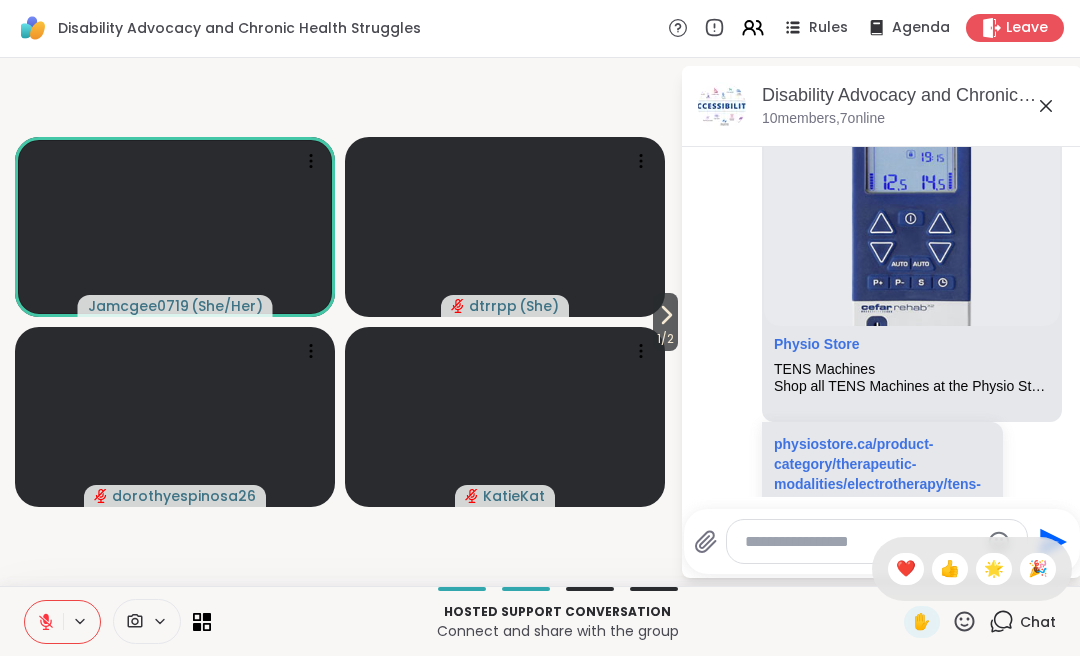 click on "❤️" at bounding box center (906, 570) 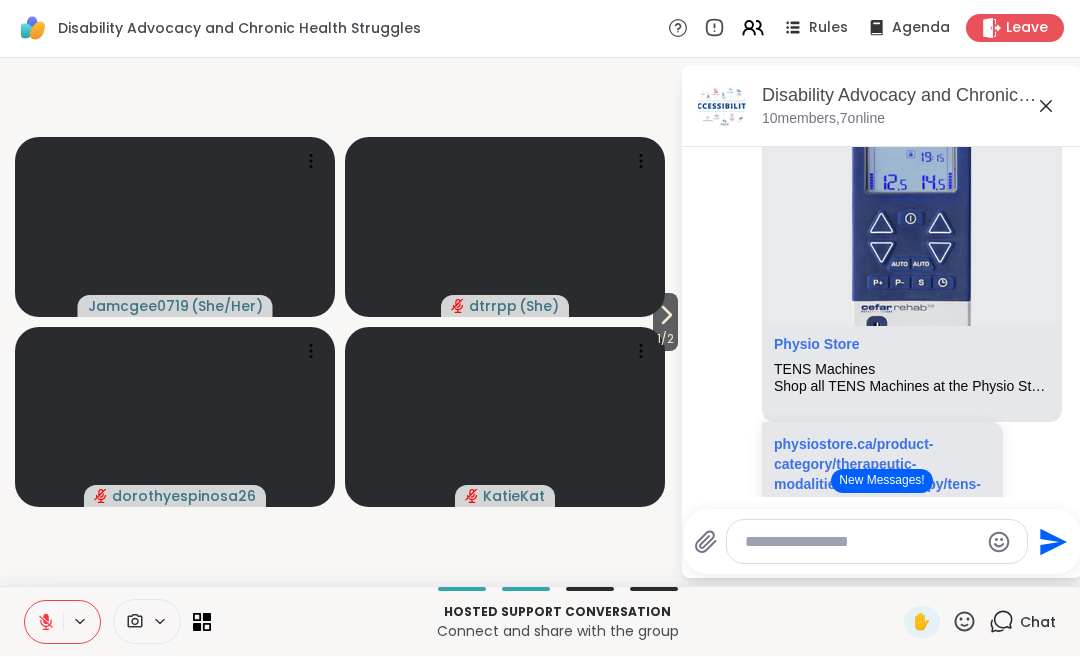 click 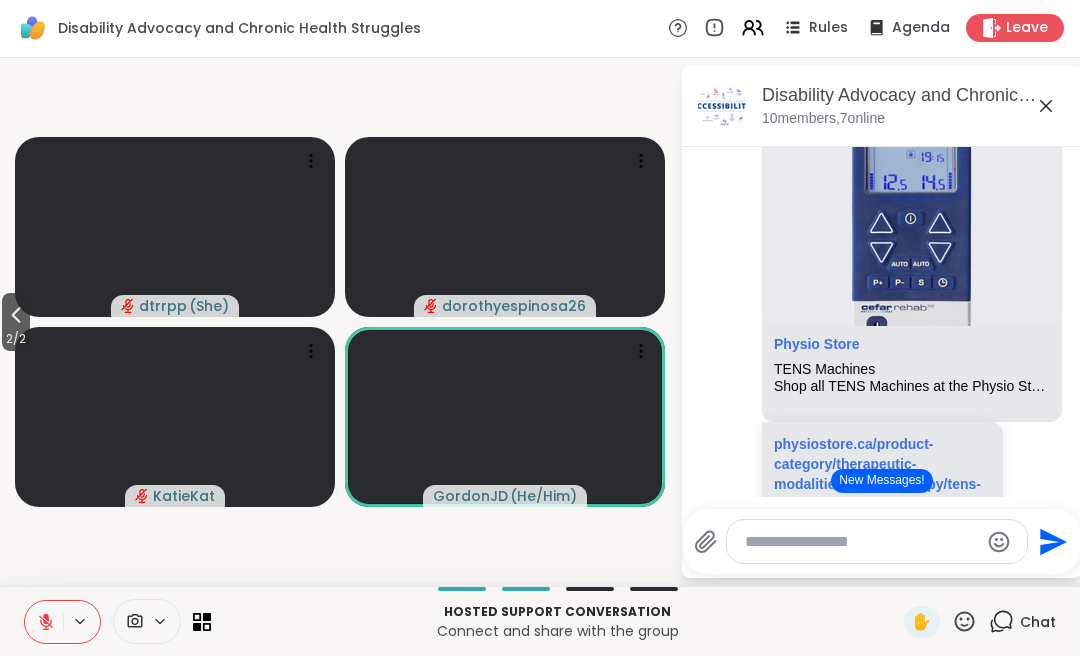 click at bounding box center [861, 543] 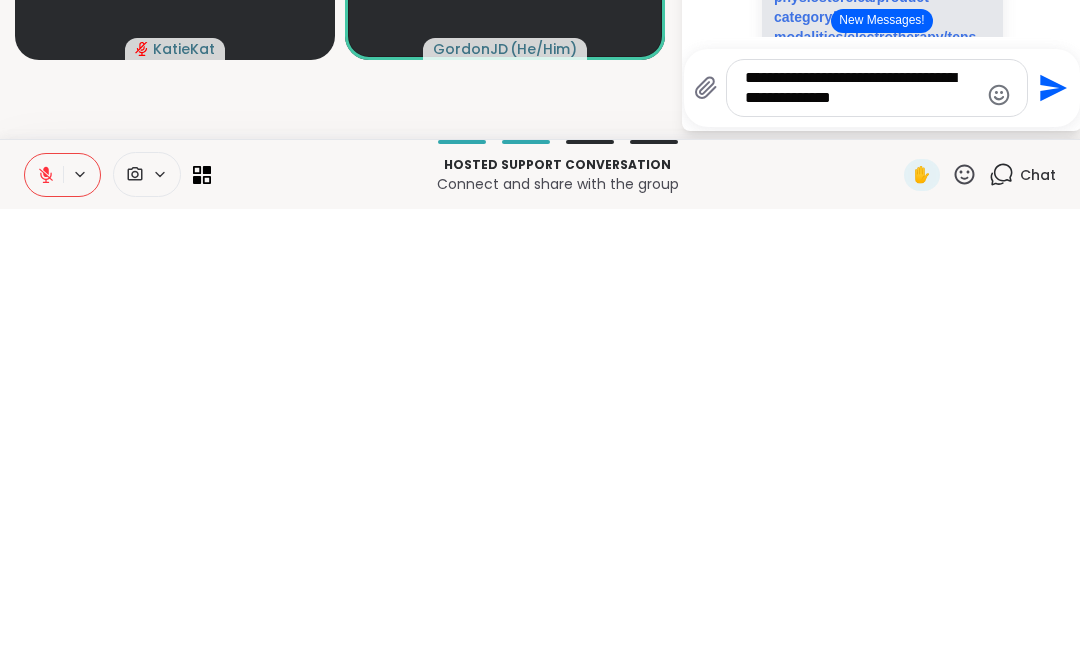type on "**********" 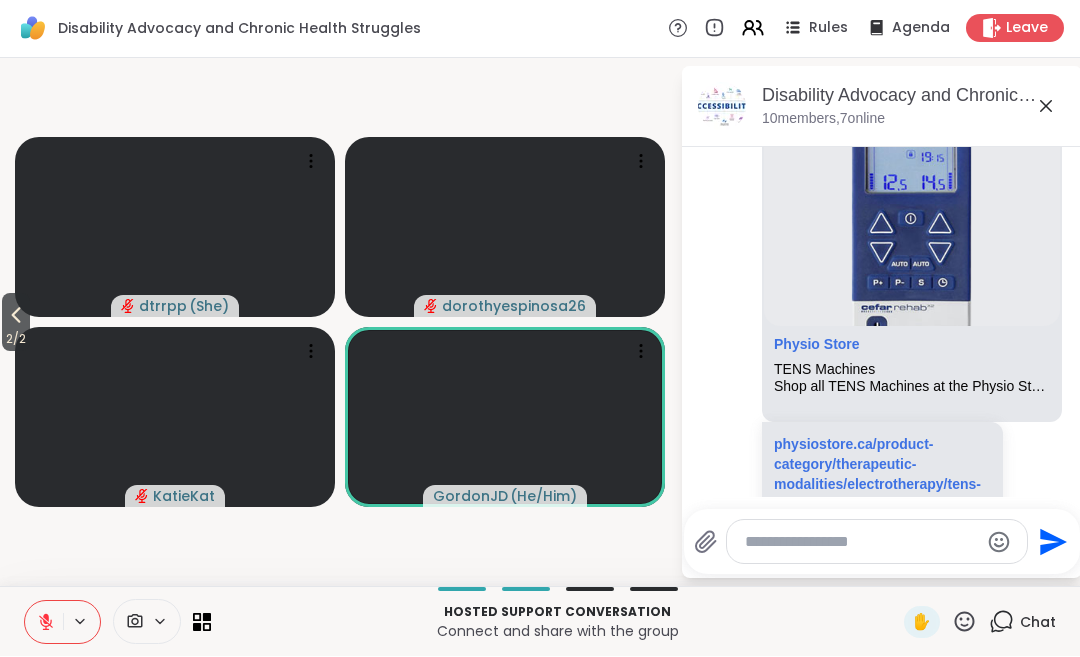 scroll, scrollTop: 11807, scrollLeft: 0, axis: vertical 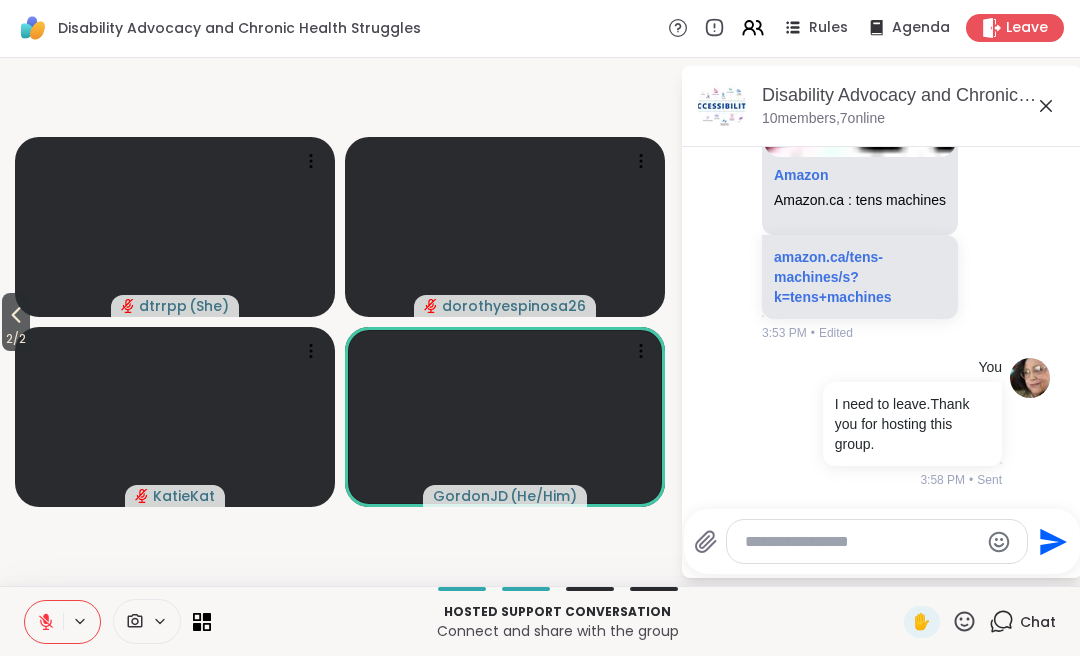 click on "Leave" at bounding box center [1027, 29] 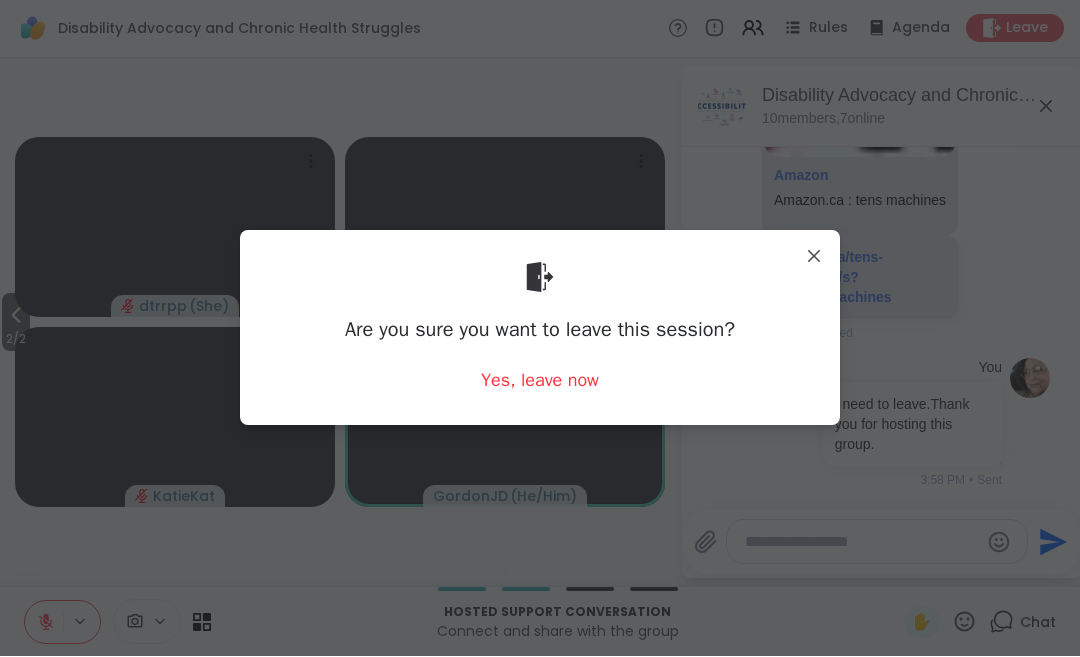 click on "Yes, leave now" at bounding box center [540, 381] 